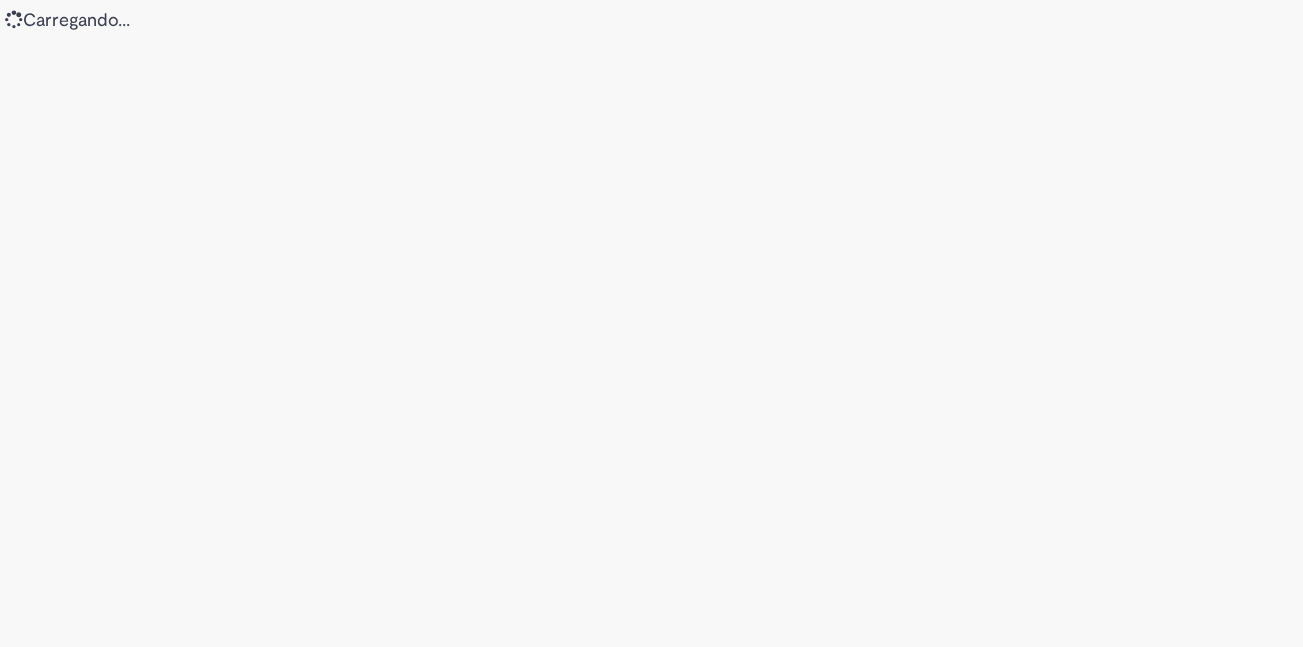 scroll, scrollTop: 0, scrollLeft: 0, axis: both 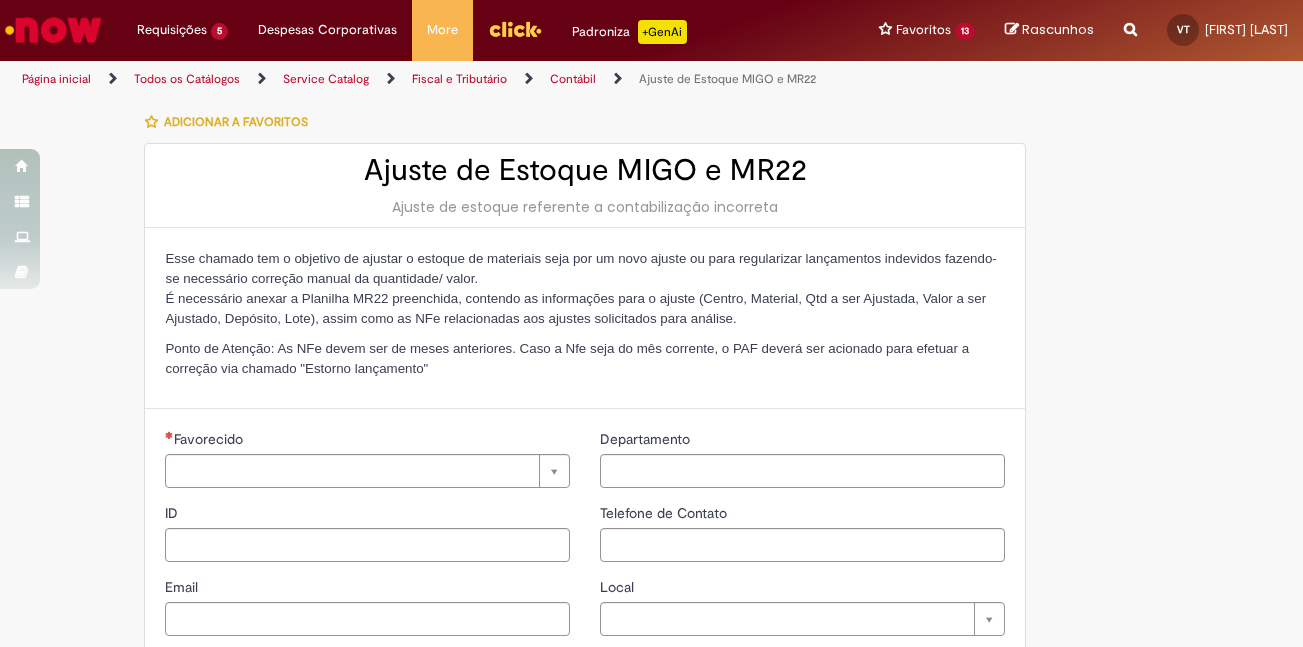 type on "********" 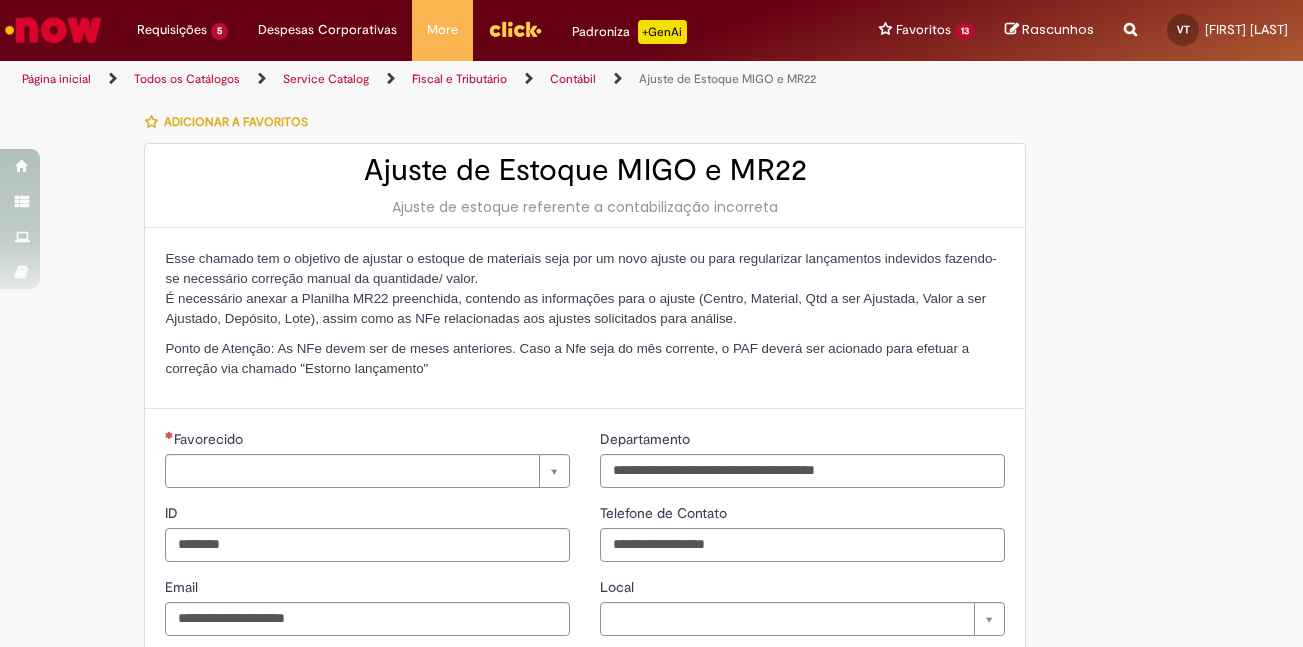 type on "**********" 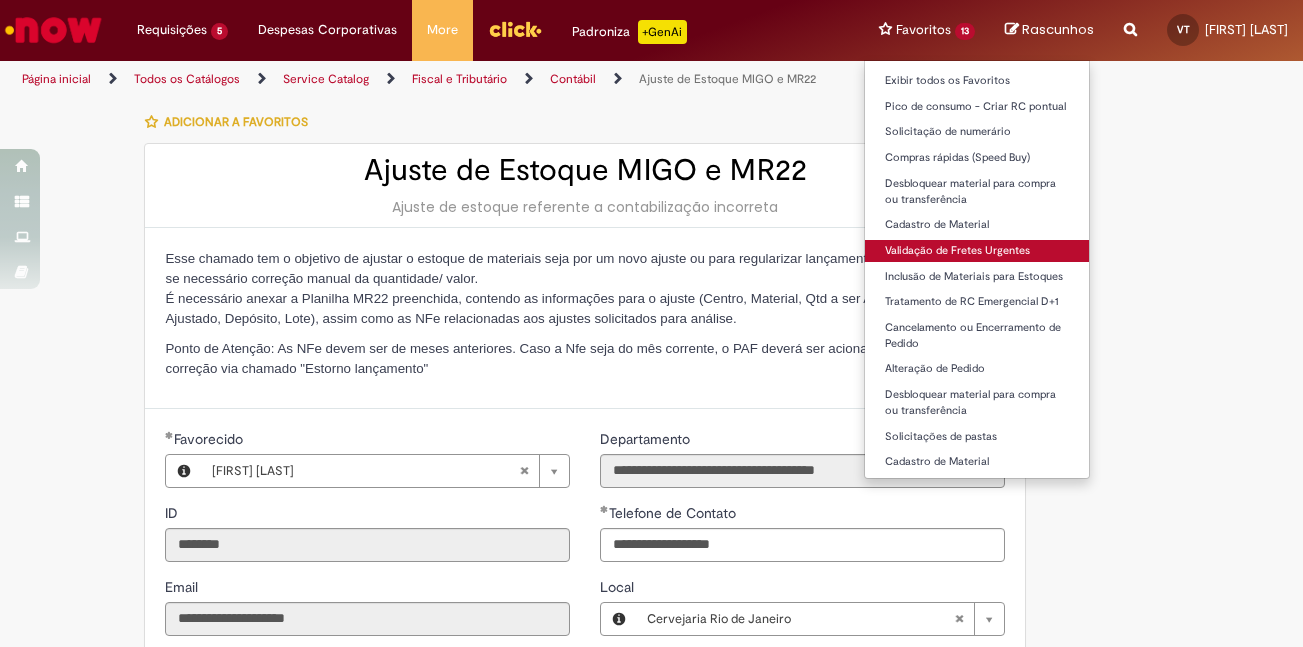 click on "Validação de Fretes Urgentes" at bounding box center (977, 251) 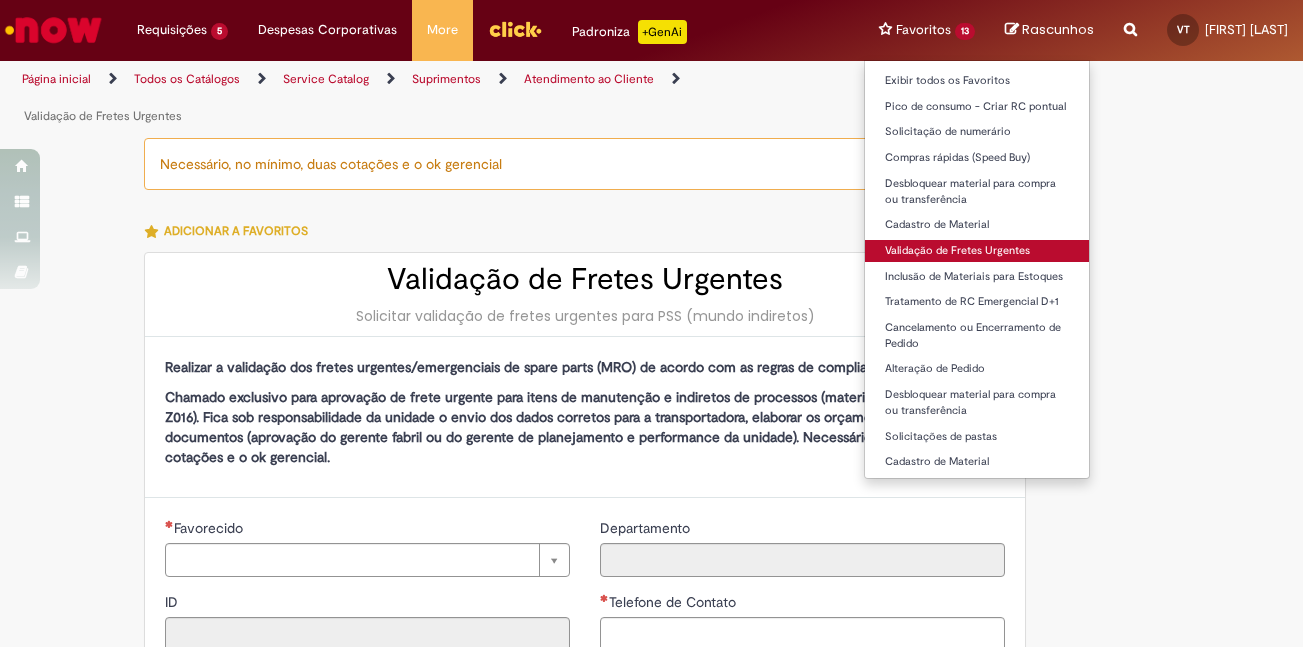 type on "********" 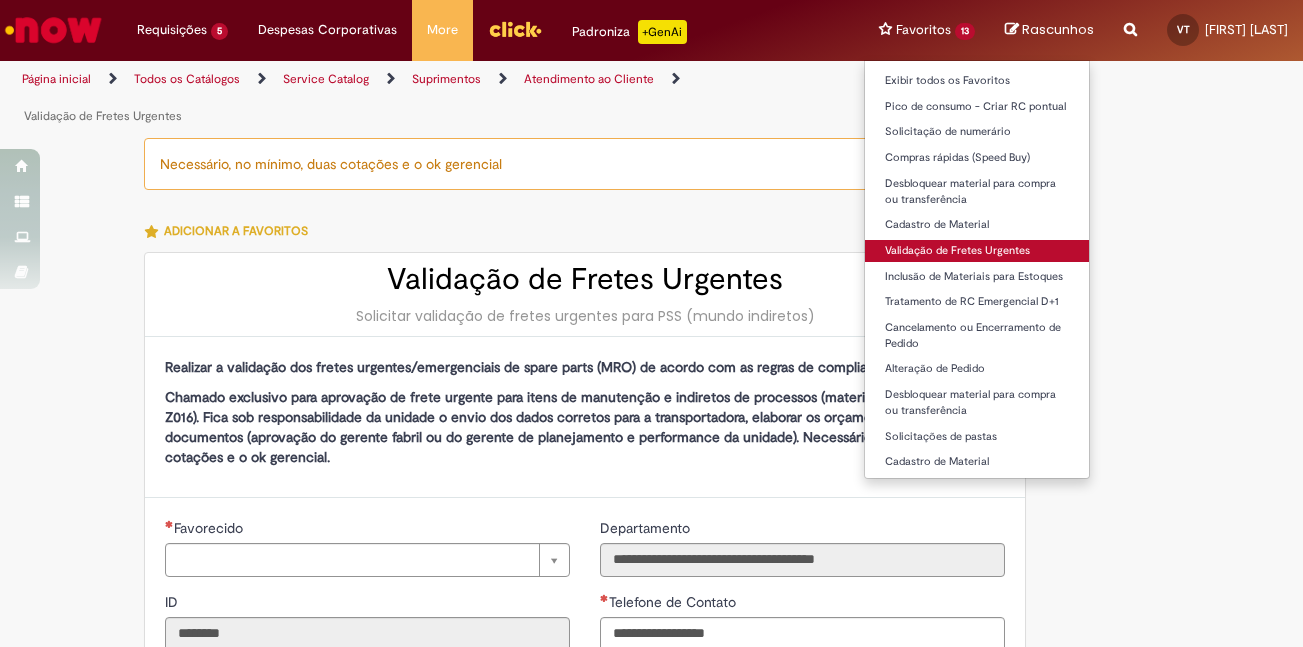 type on "**********" 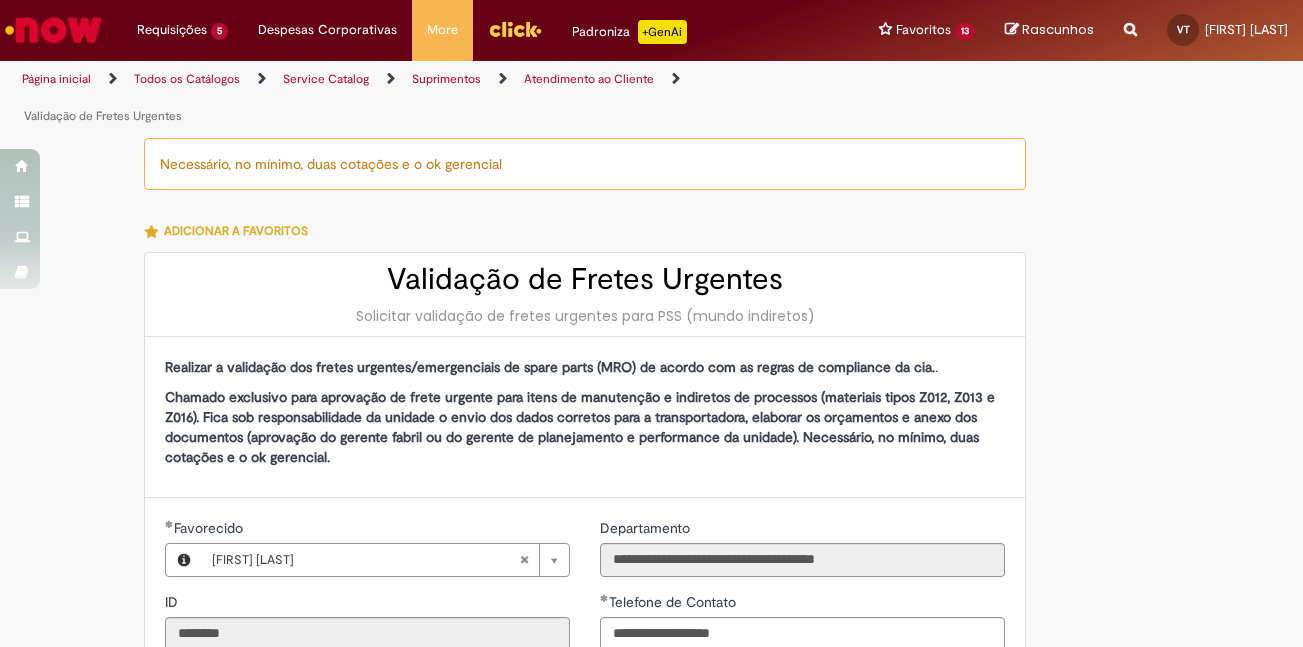 click on "Solicitar validação de fretes urgentes para PSS (mundo indiretos)" at bounding box center (585, 316) 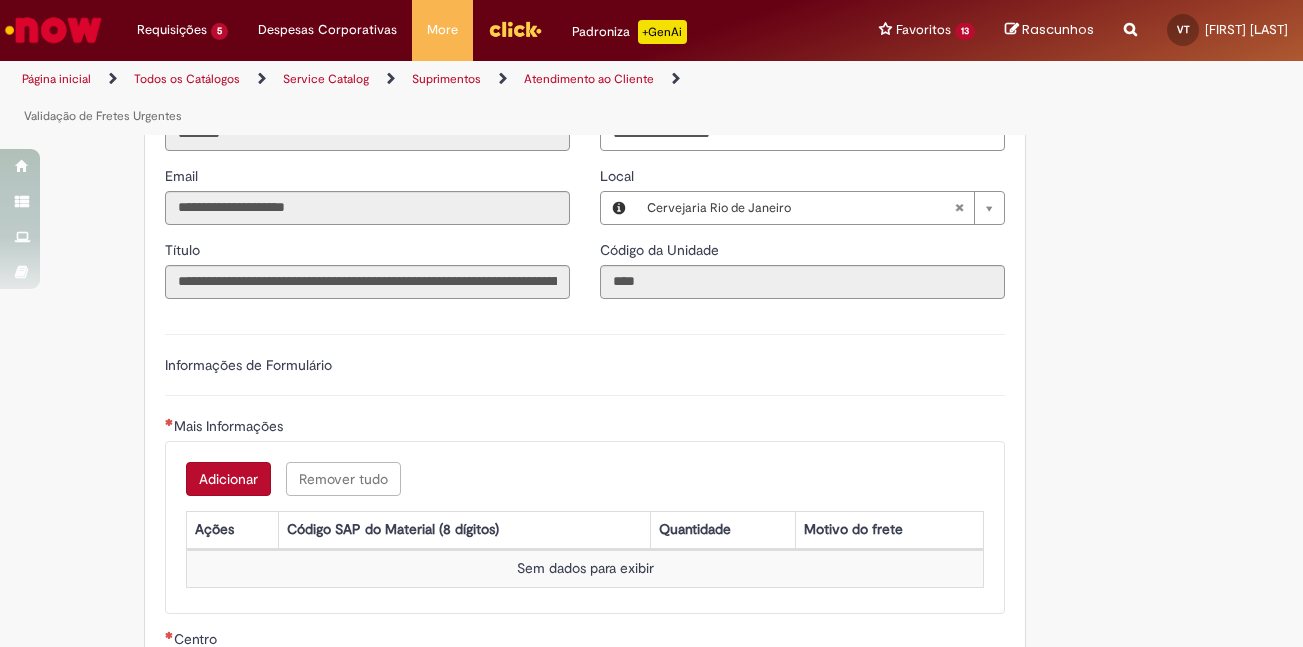 scroll, scrollTop: 800, scrollLeft: 0, axis: vertical 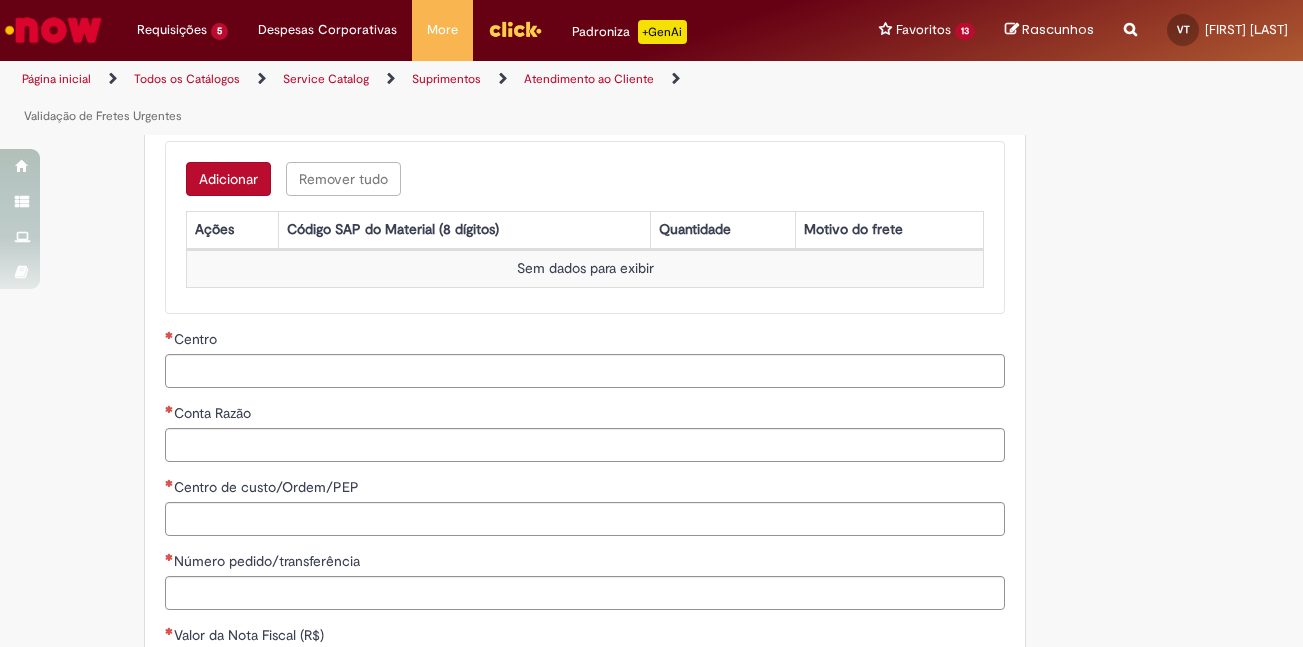 click on "Adicionar" at bounding box center [228, 179] 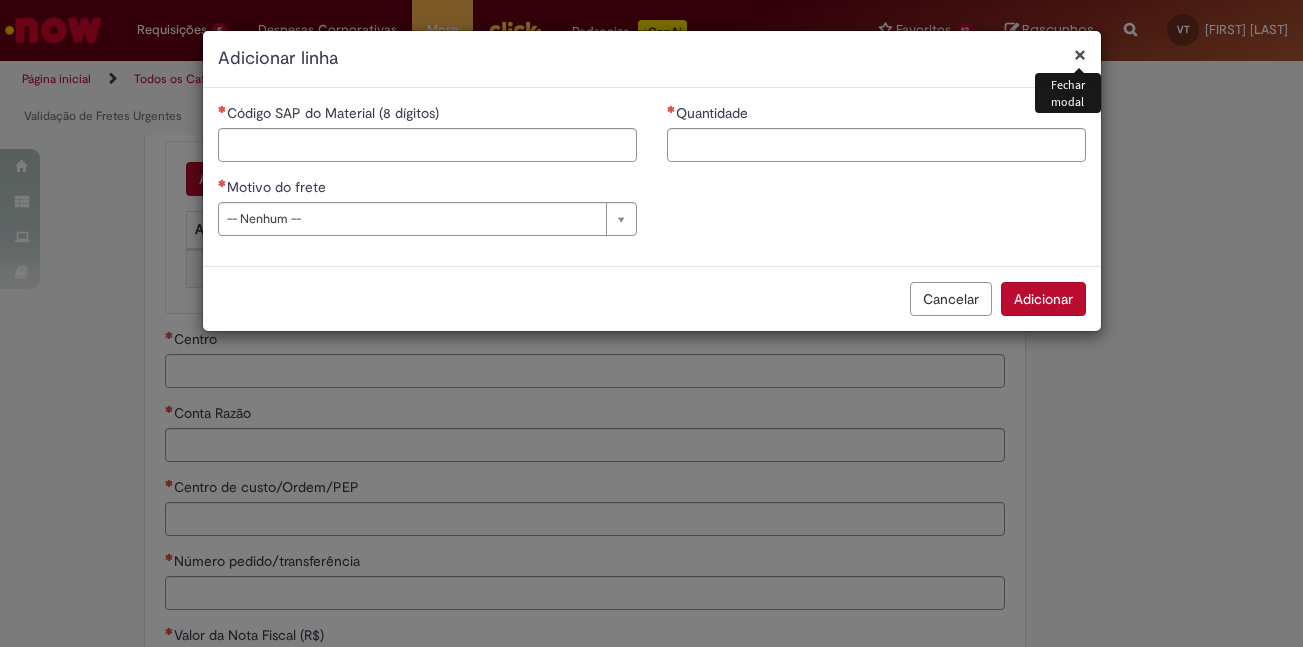 type 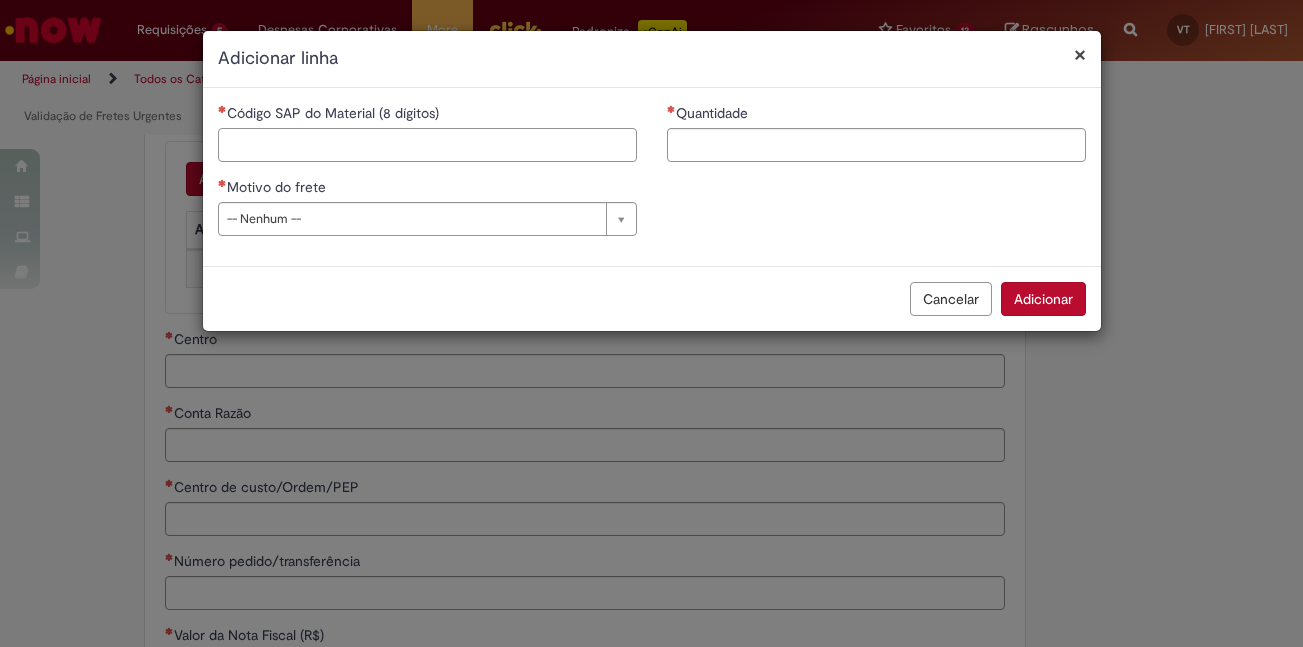 click on "Código SAP do Material (8 dígitos)" at bounding box center (427, 145) 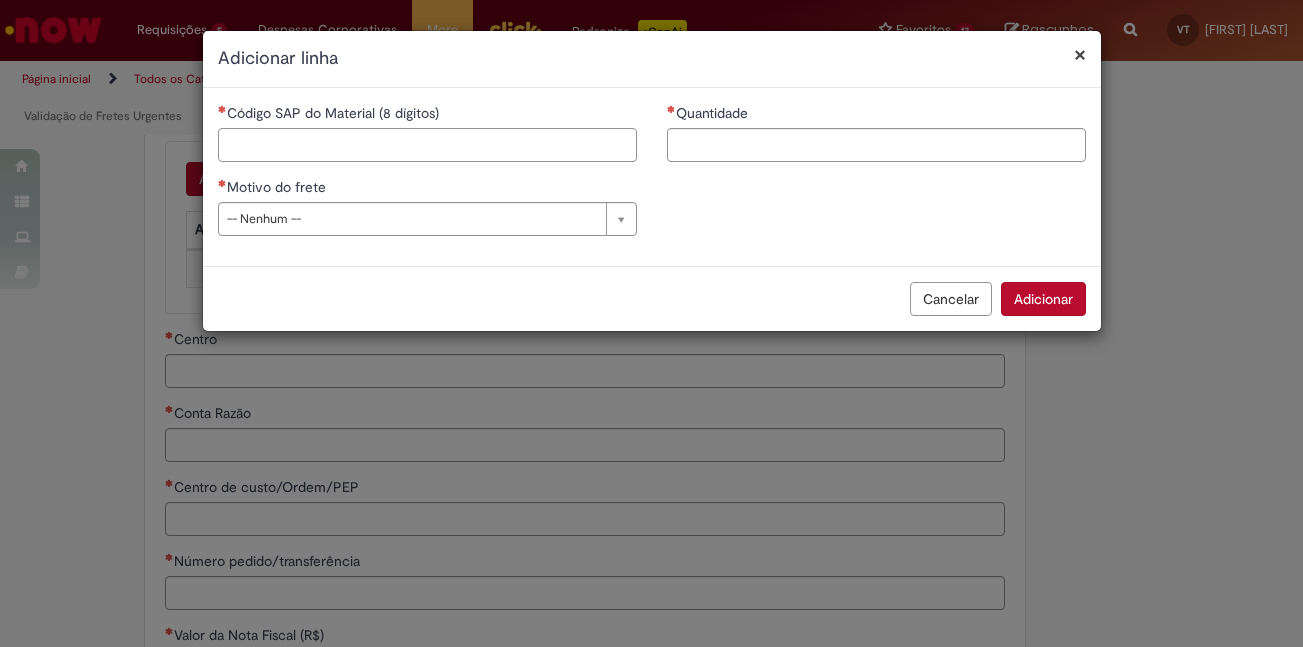 paste on "********" 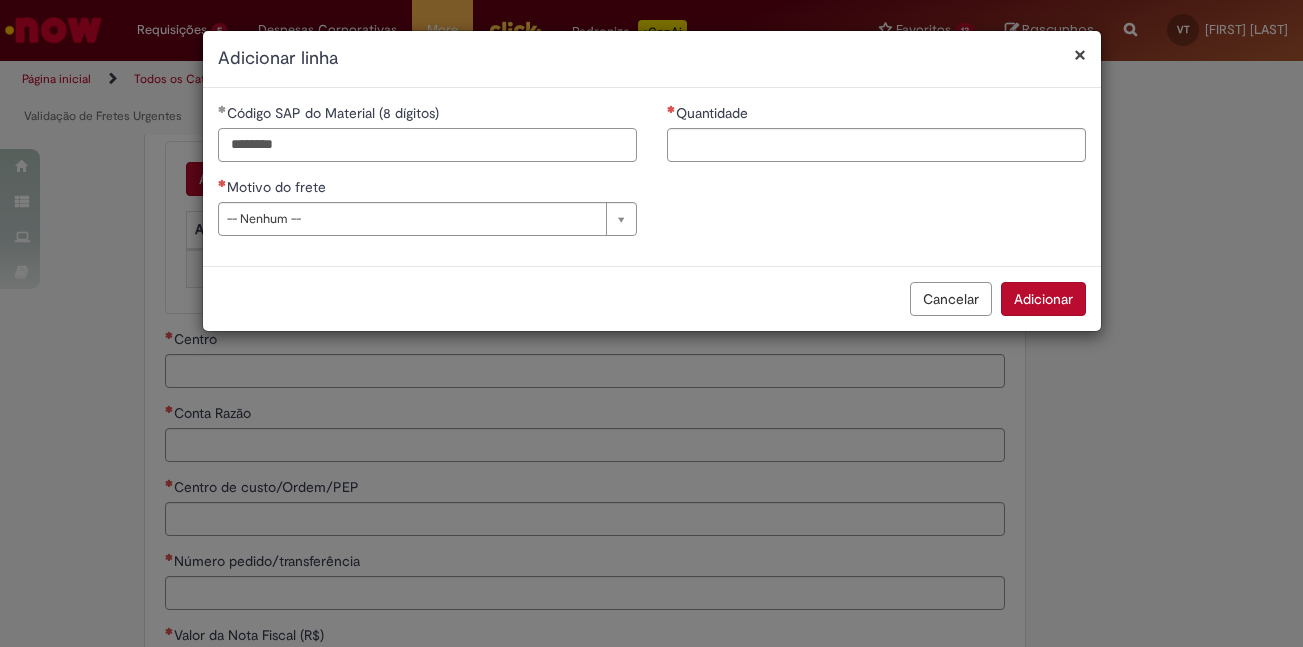 type on "********" 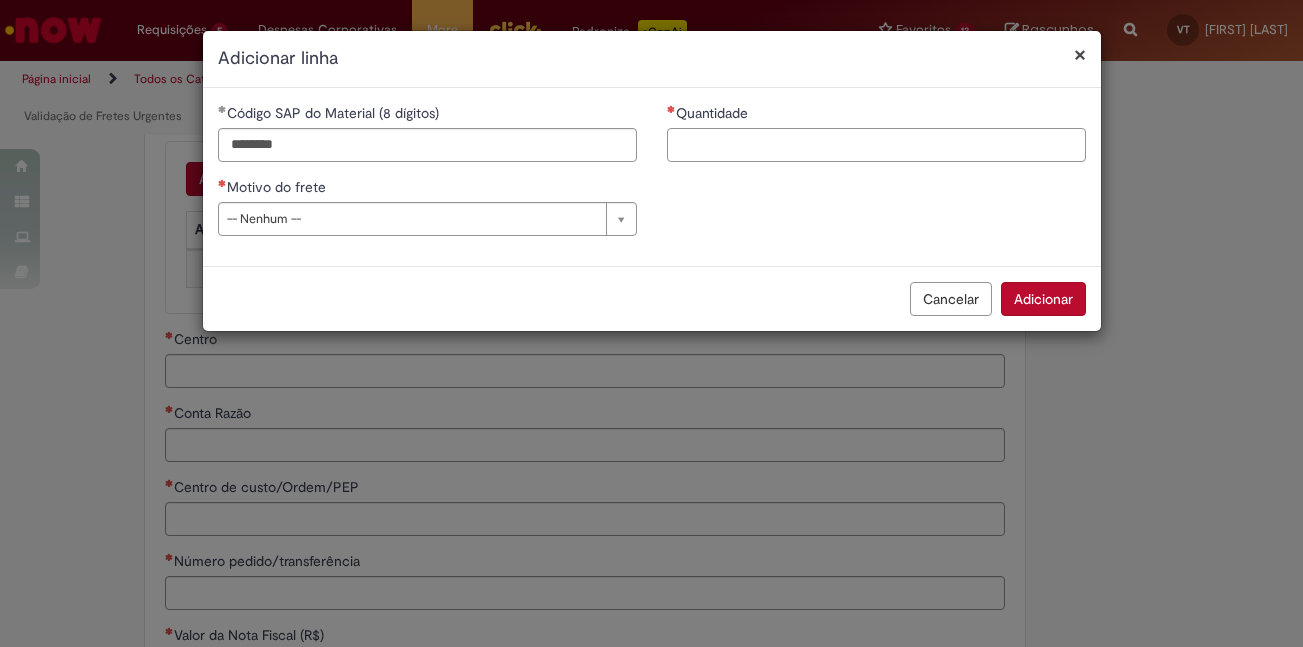click on "Quantidade" at bounding box center [876, 145] 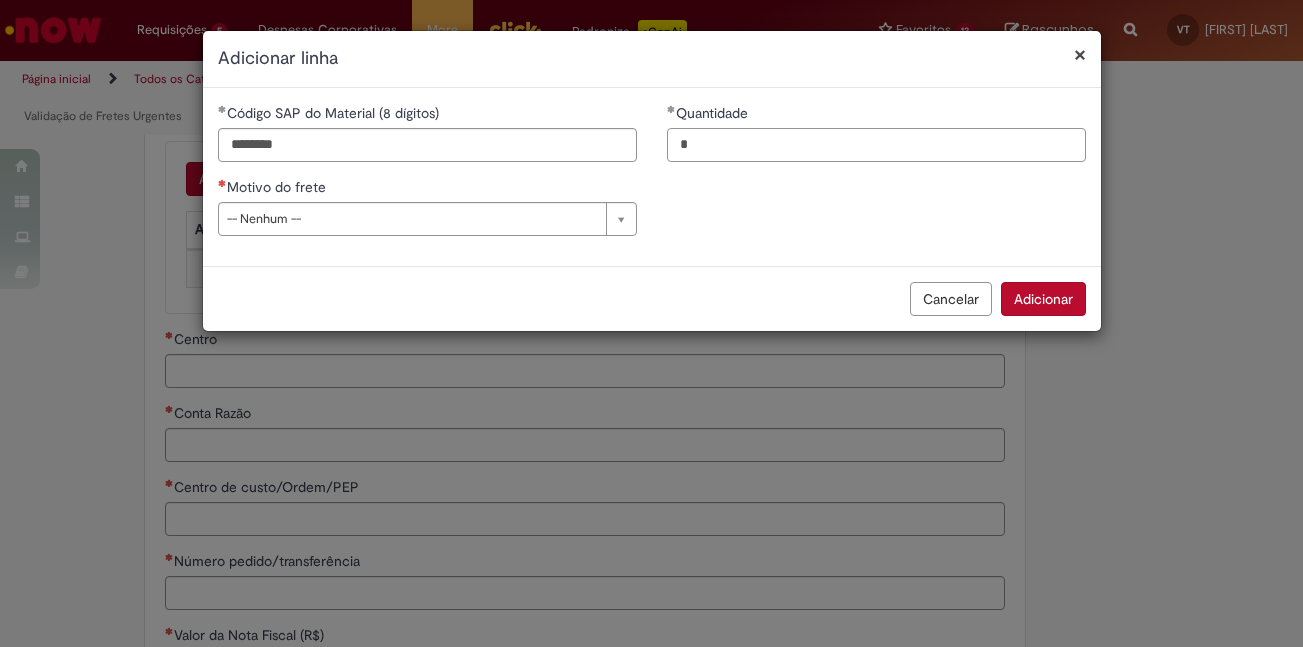 type on "*" 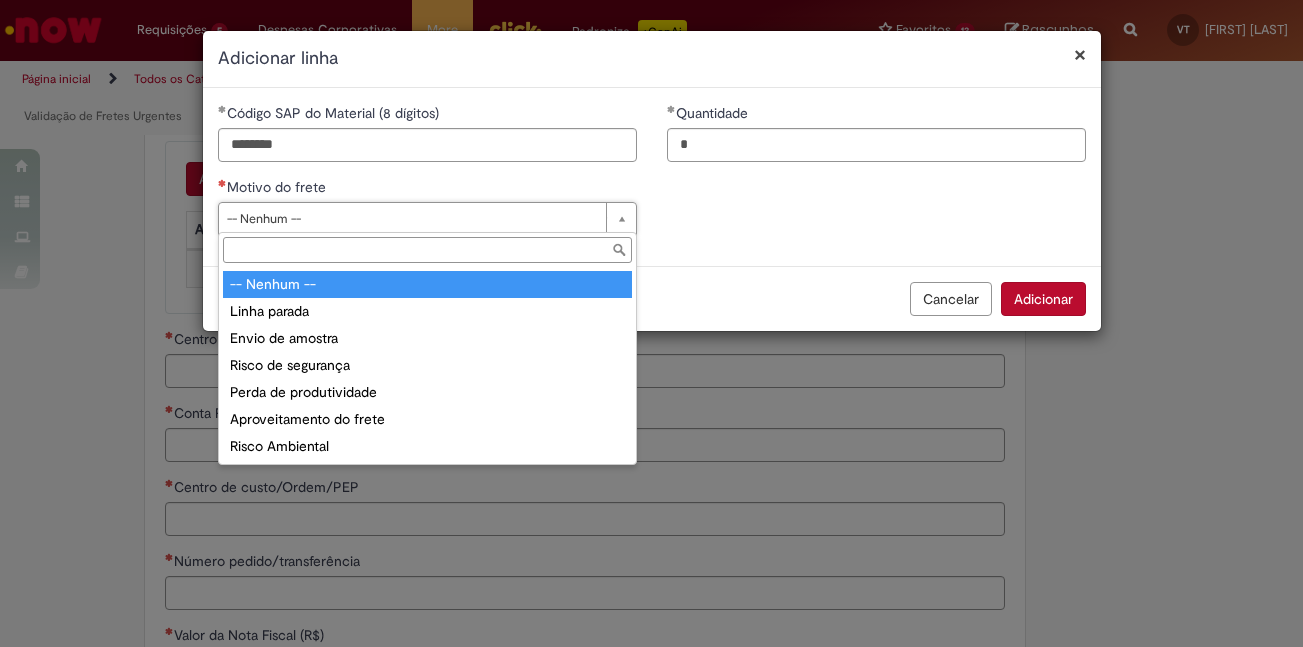 type on "**********" 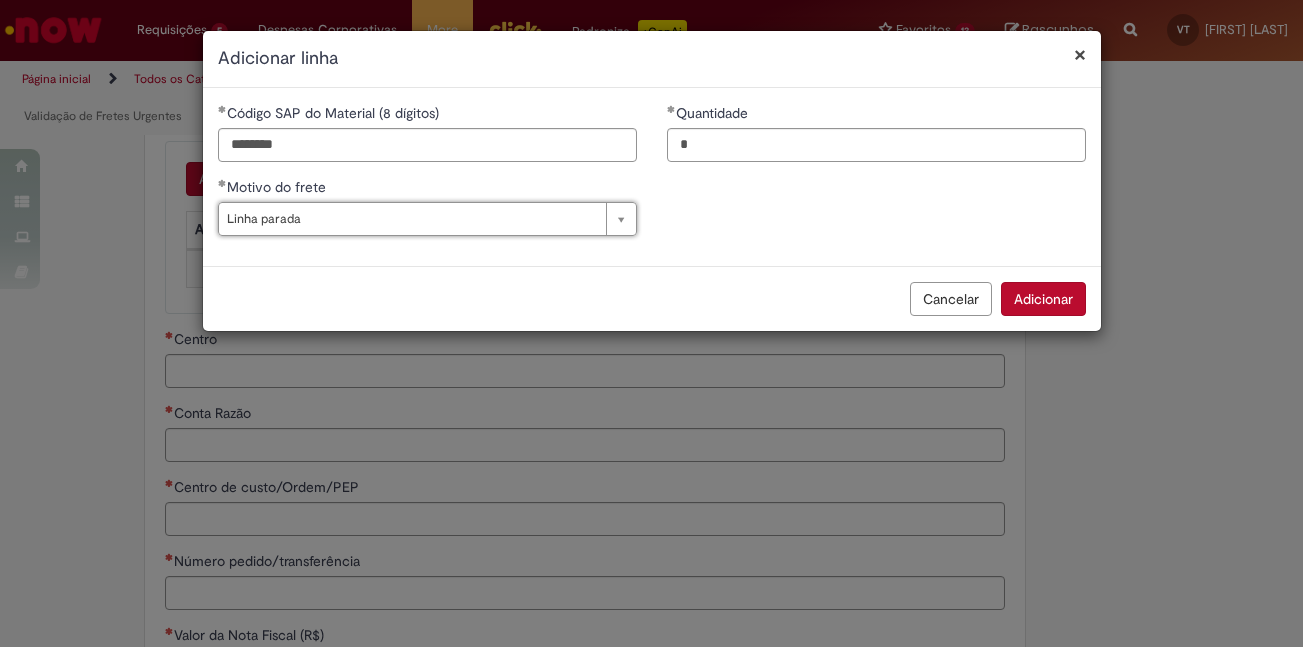 click on "Adicionar" at bounding box center (1043, 299) 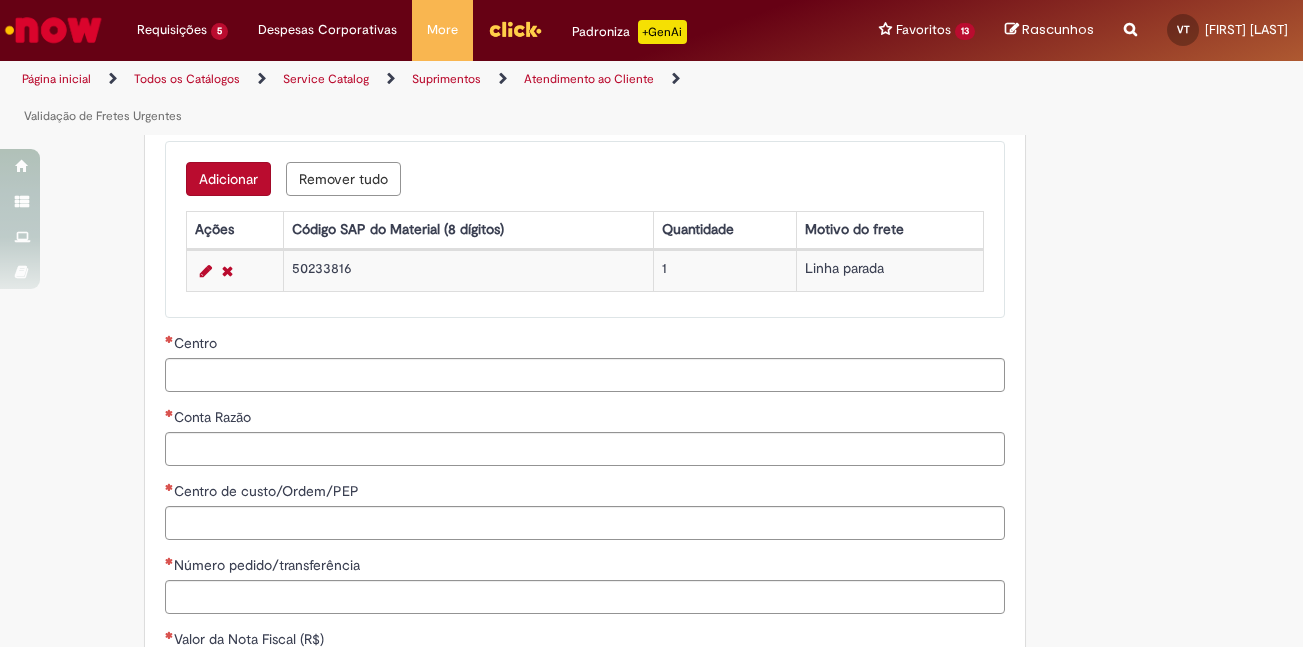 click on "Centro" at bounding box center (585, 345) 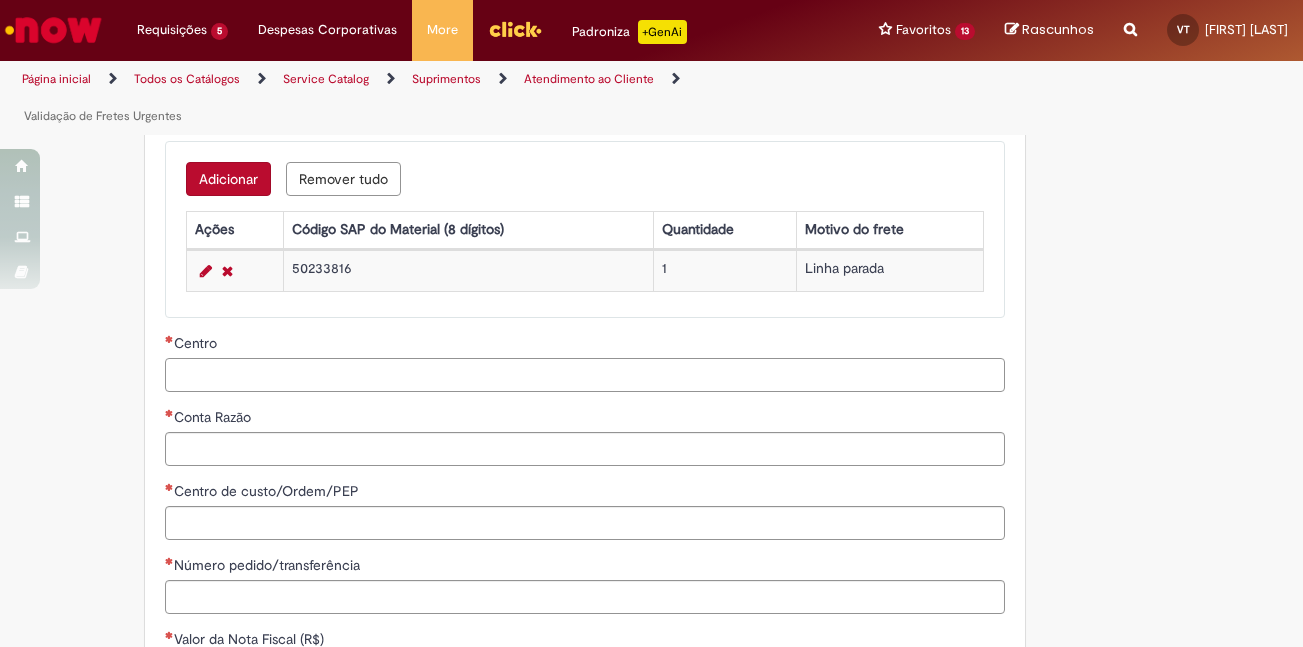 click on "Centro" at bounding box center [585, 375] 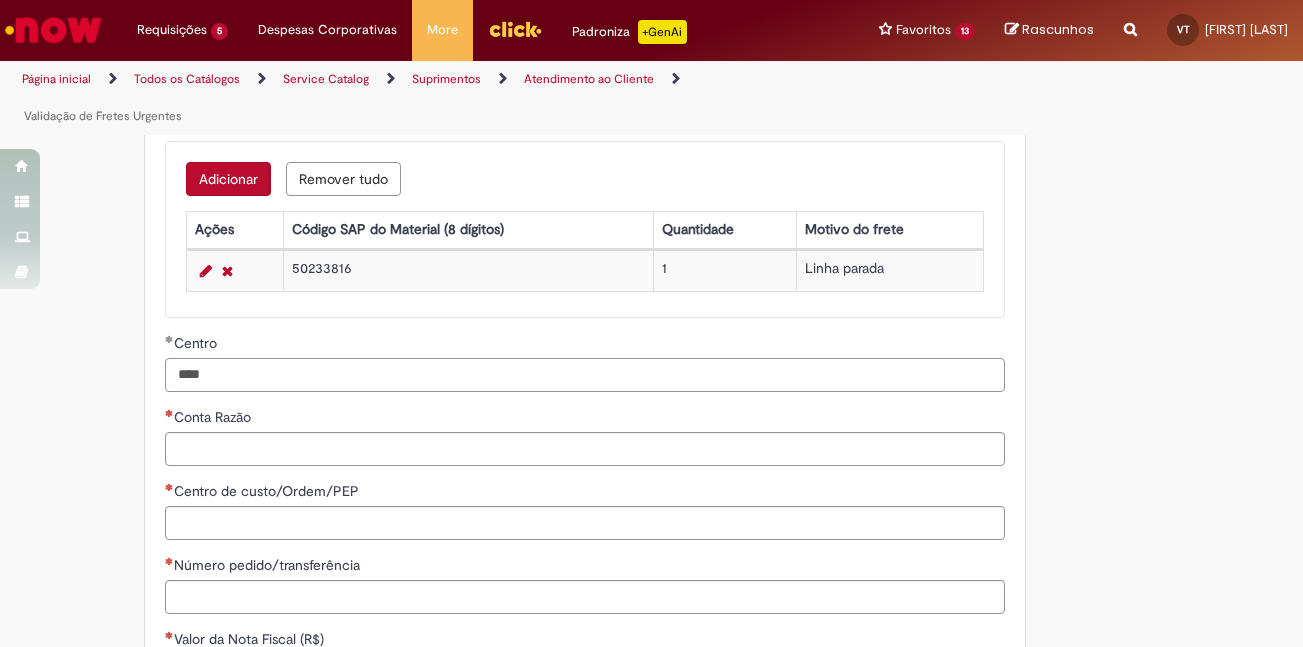 type on "****" 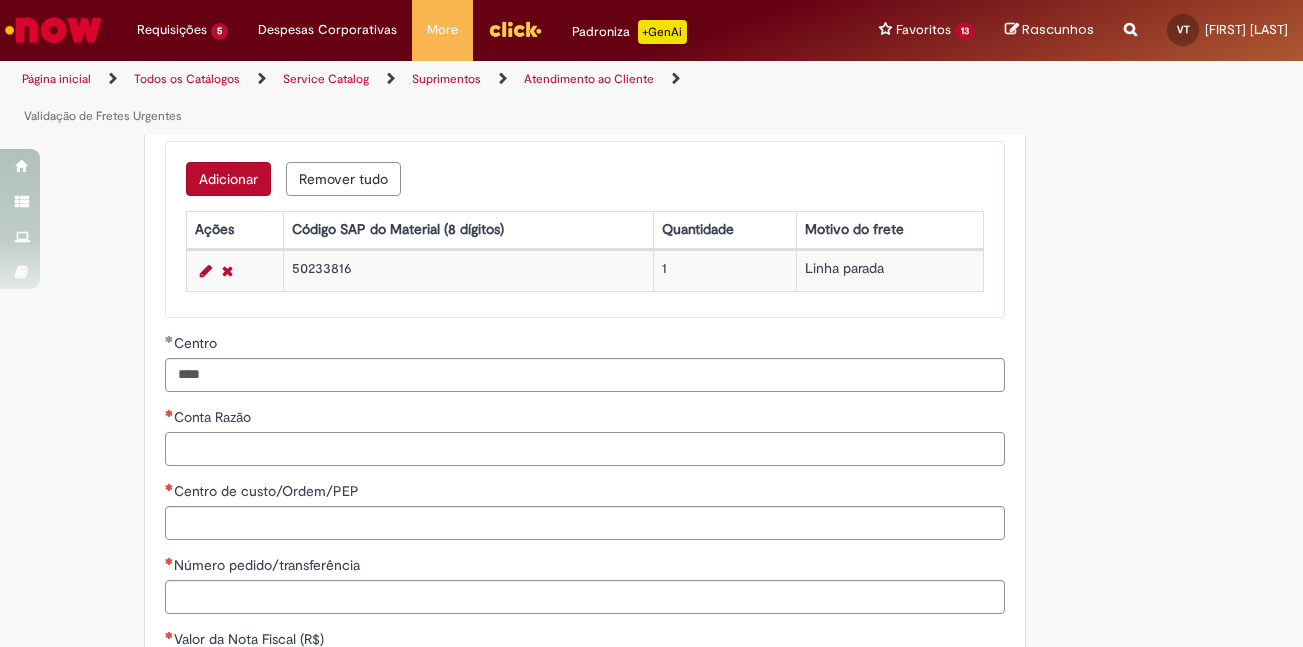 click on "Conta Razão" at bounding box center (585, 449) 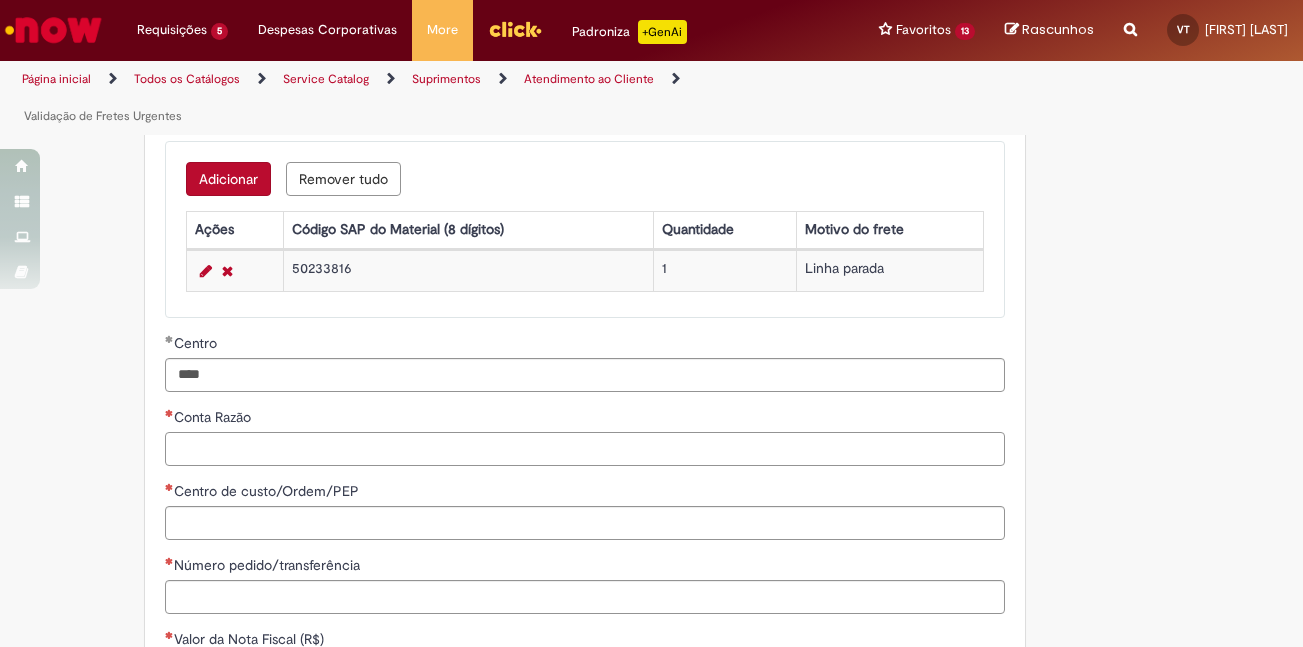click on "Conta Razão" at bounding box center [585, 449] 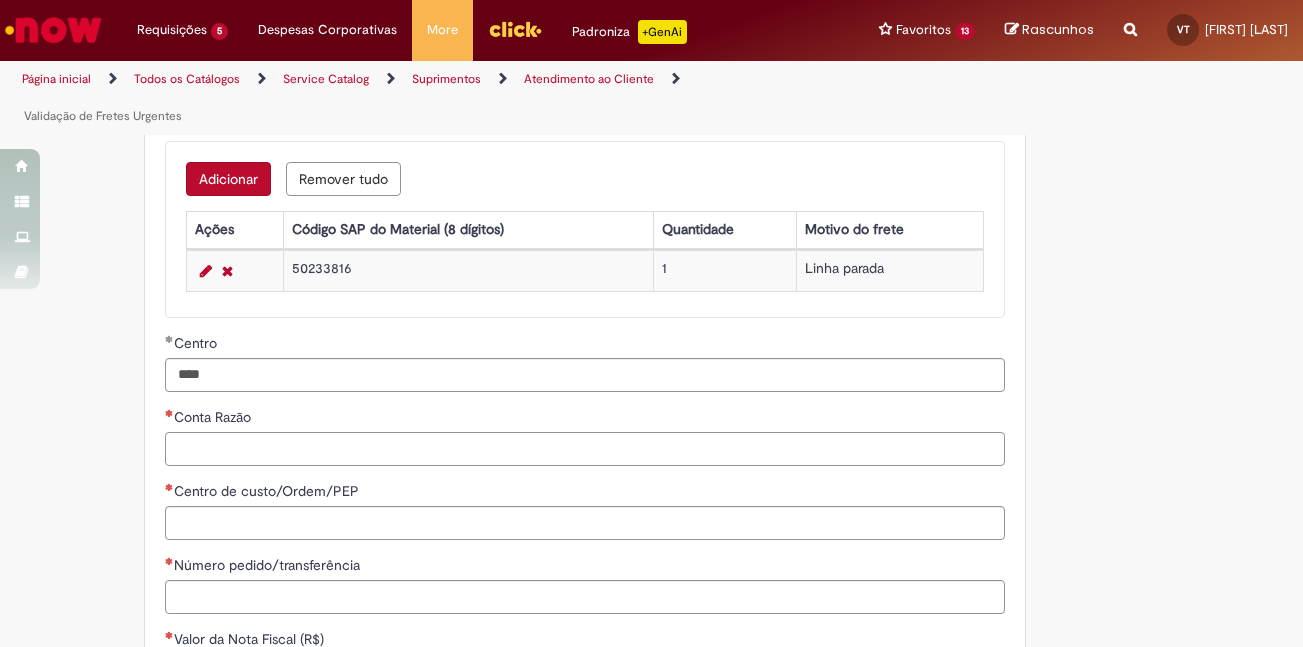 paste on "********" 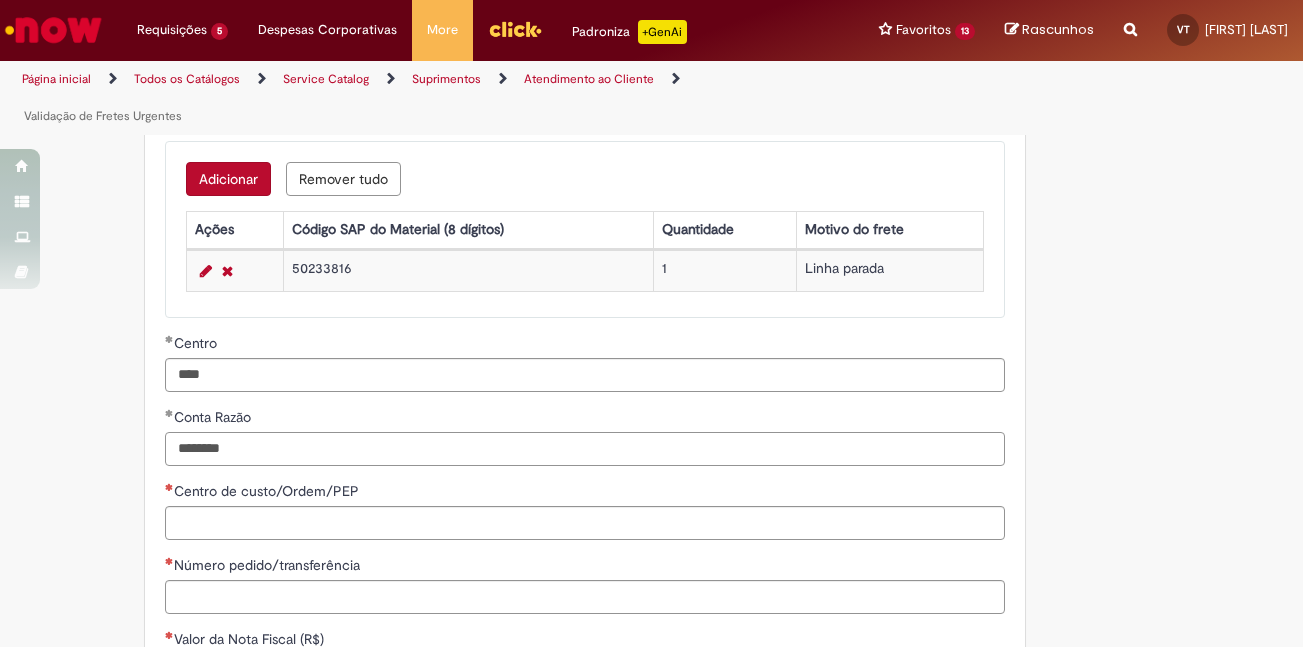 type on "********" 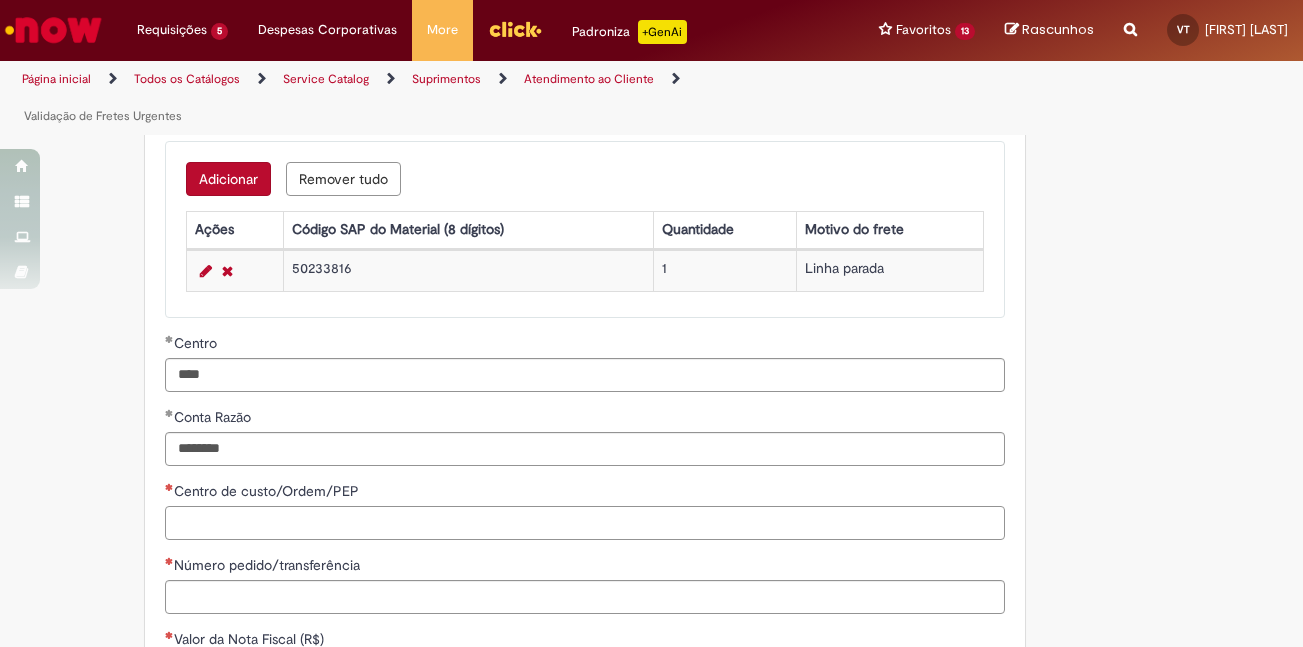 click on "Centro de custo/Ordem/PEP" at bounding box center (585, 523) 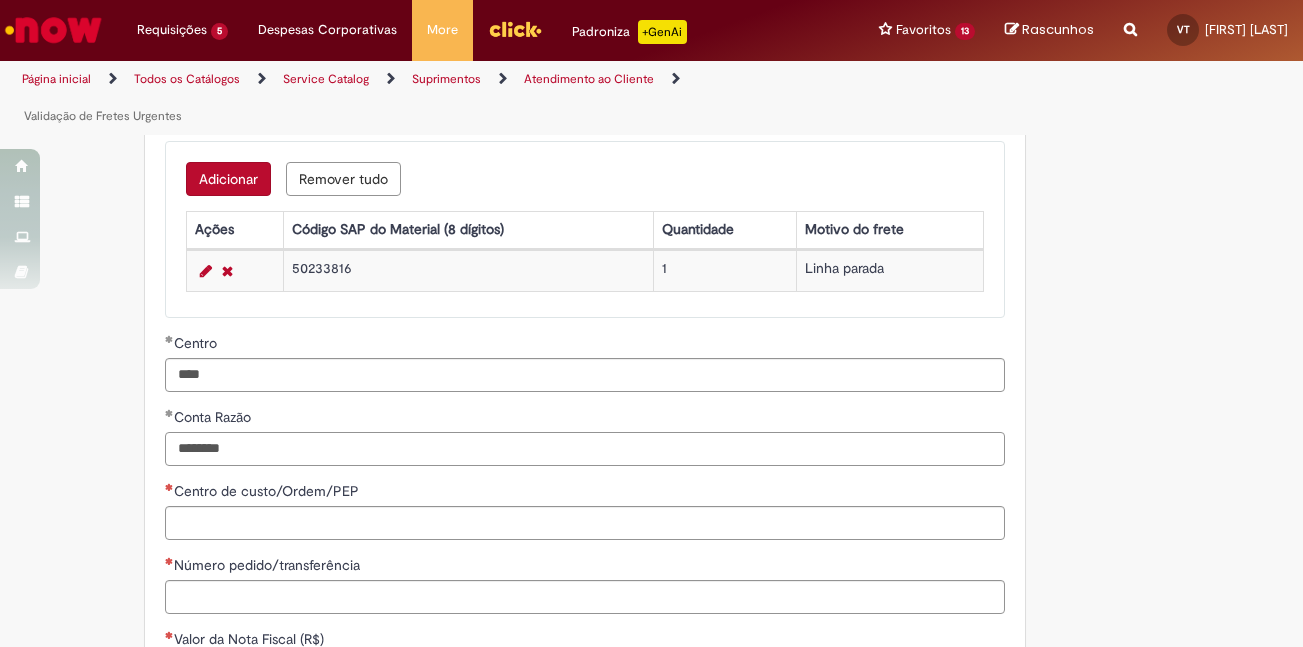 drag, startPoint x: 263, startPoint y: 423, endPoint x: 53, endPoint y: 417, distance: 210.0857 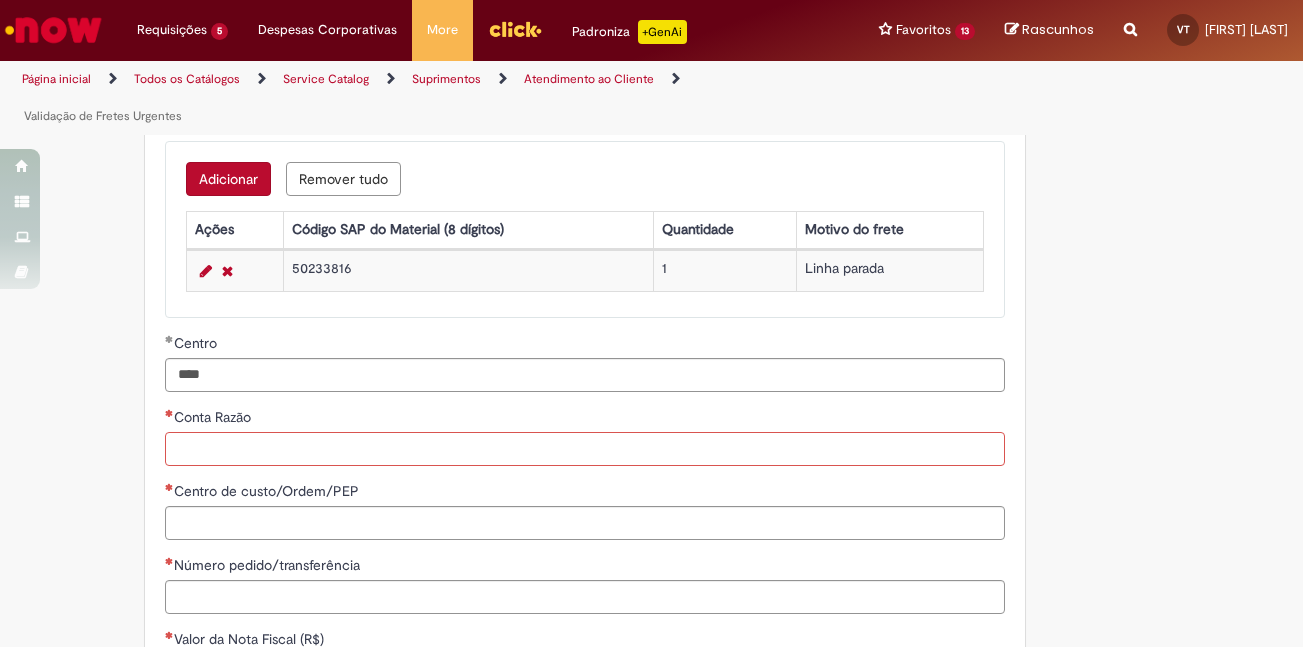 paste on "********" 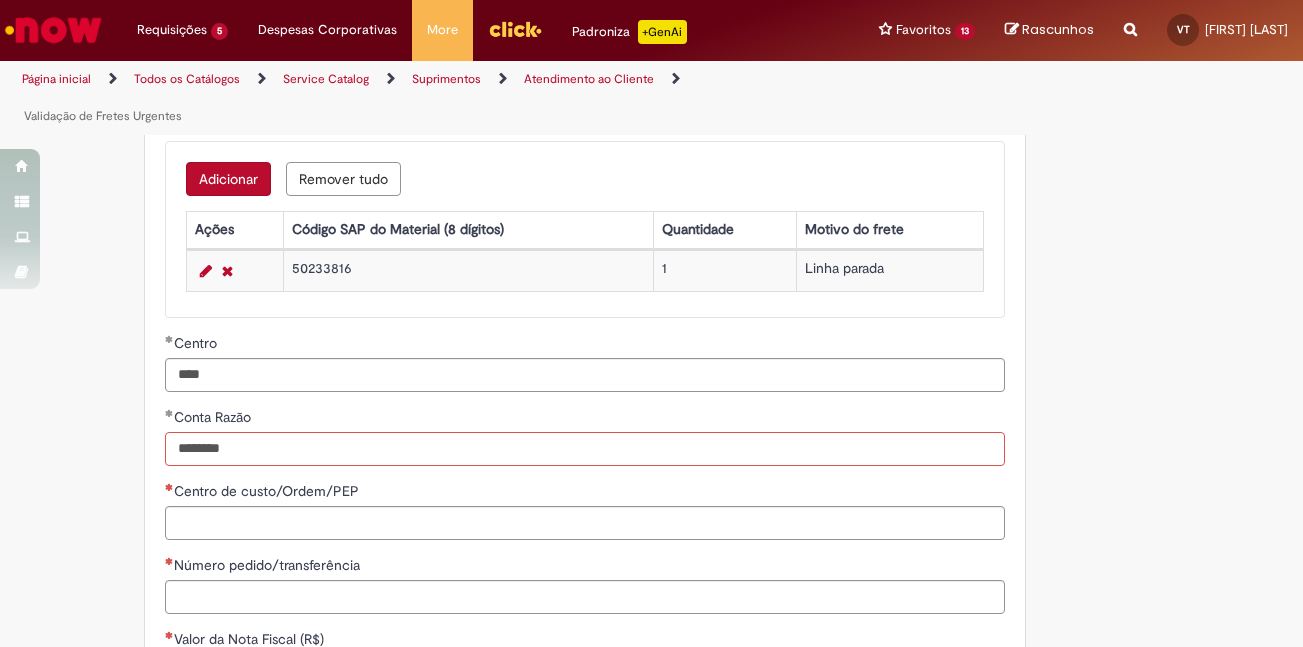 type on "********" 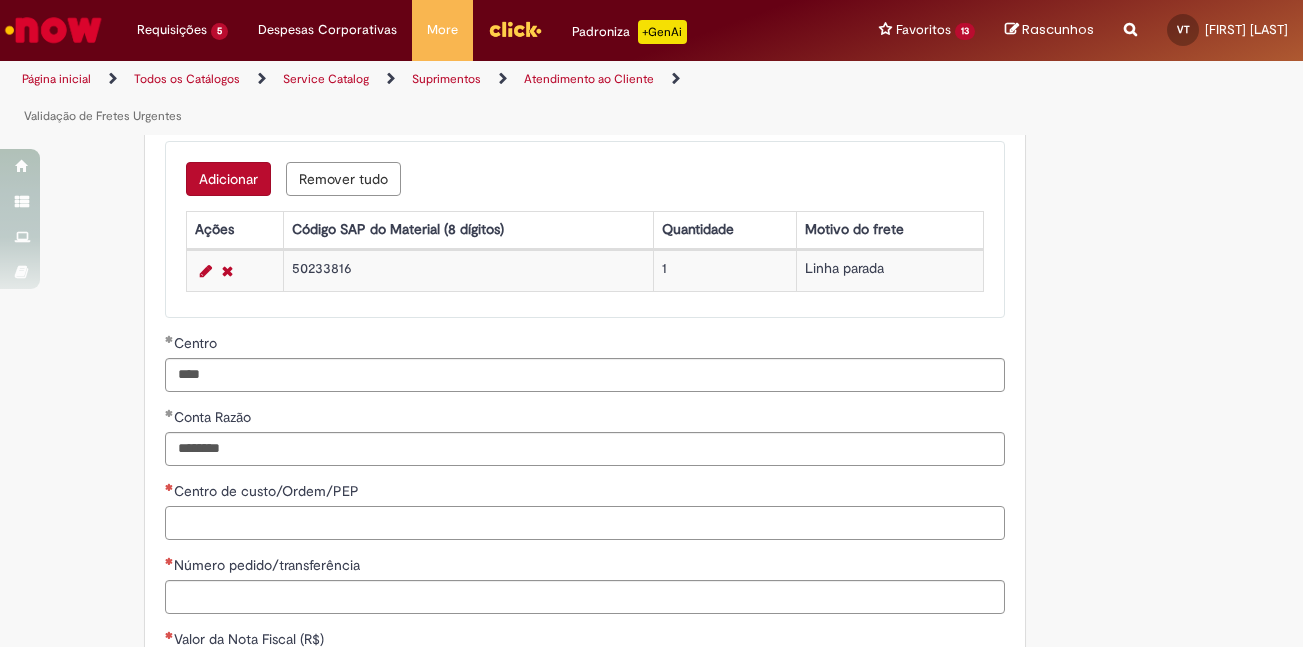 click on "Centro de custo/Ordem/PEP" at bounding box center (585, 523) 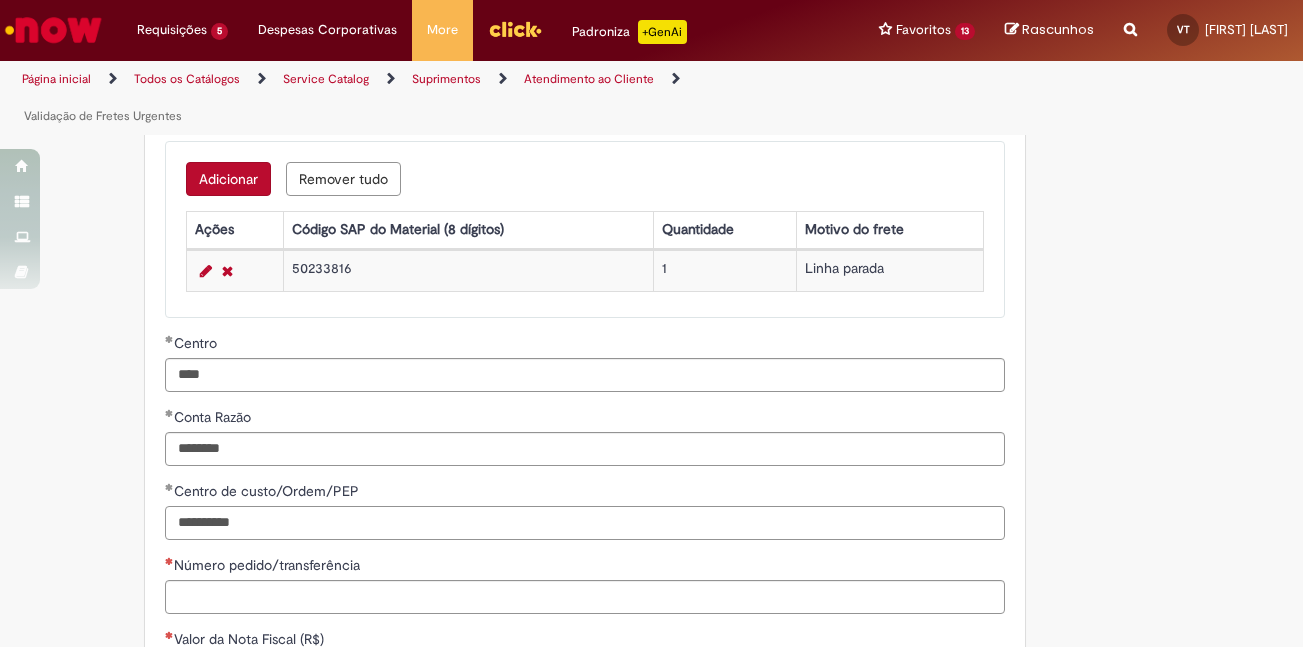 scroll, scrollTop: 1100, scrollLeft: 0, axis: vertical 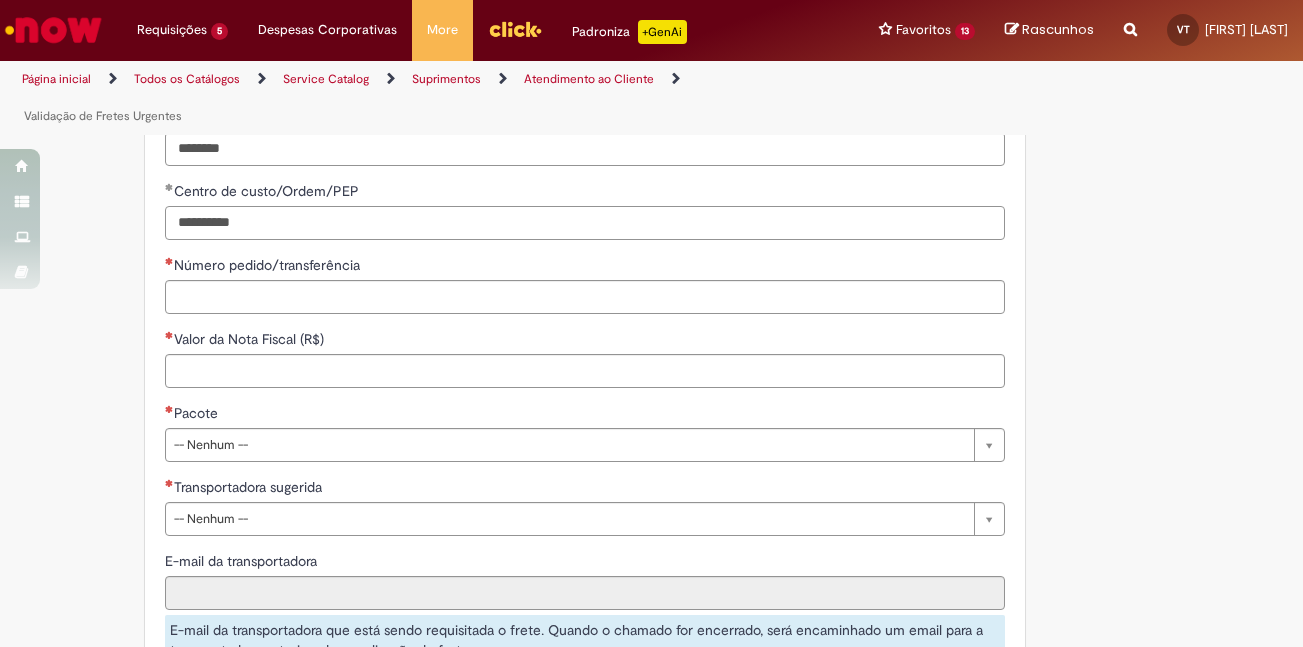 type on "**********" 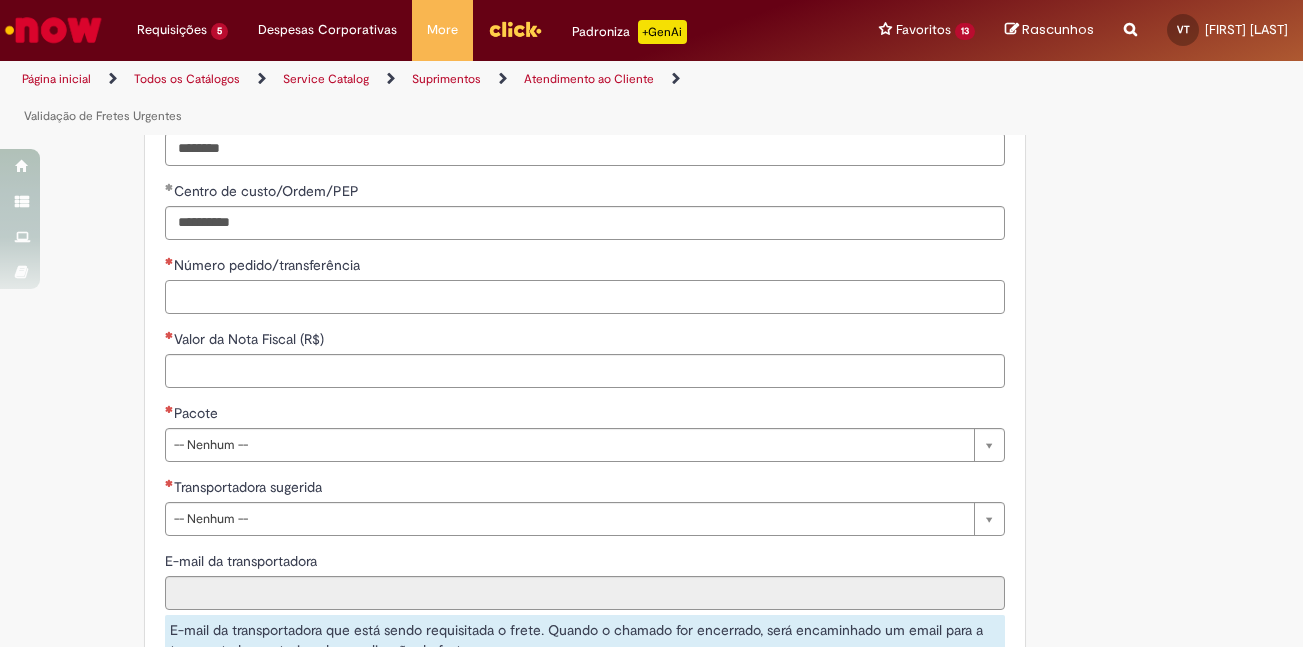 click on "Número pedido/transferência" at bounding box center (585, 297) 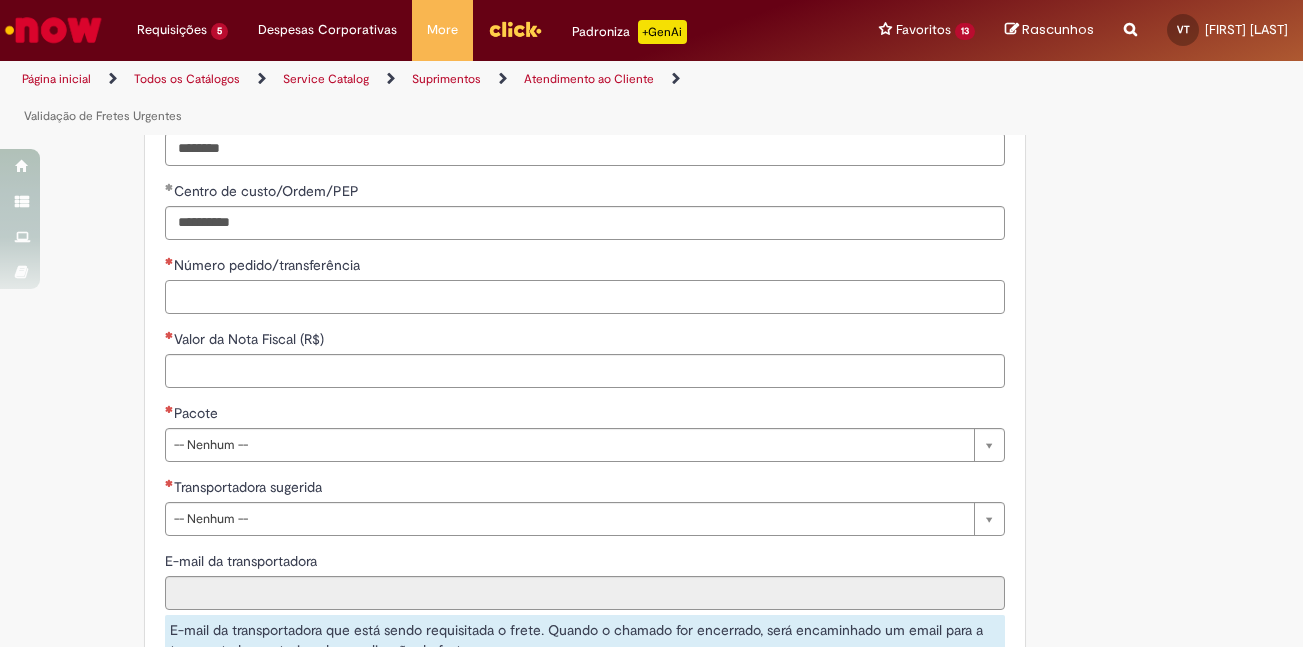 paste on "**********" 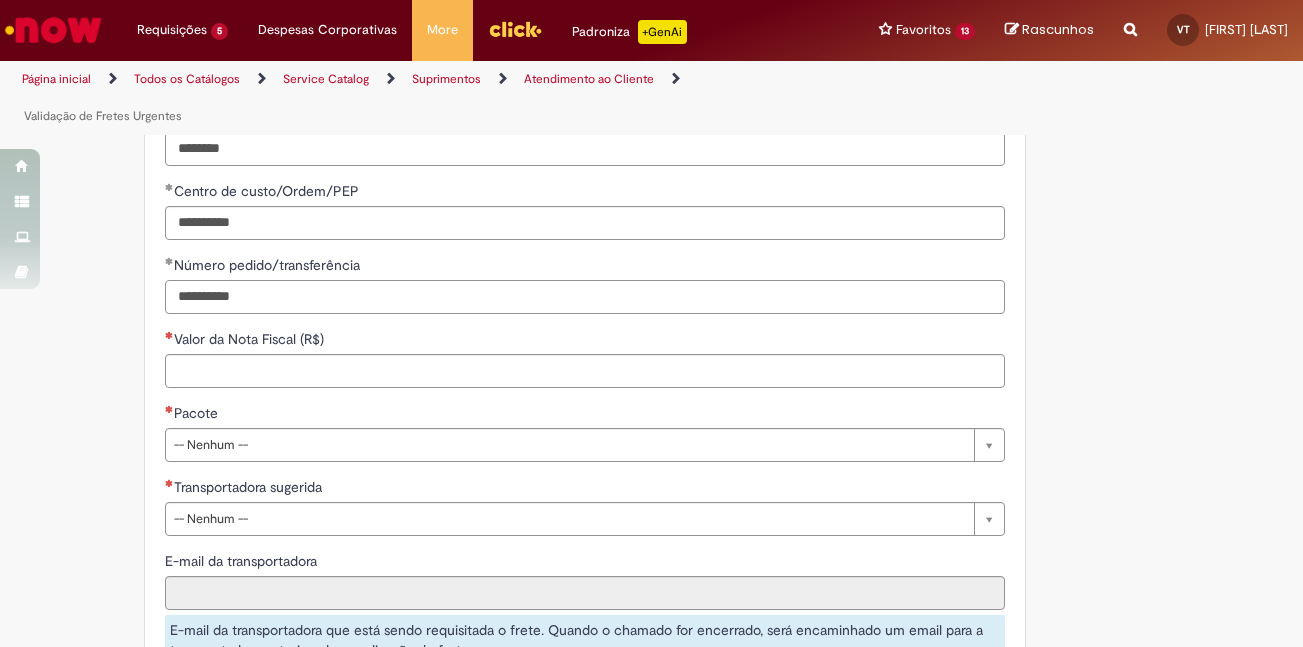 type on "**********" 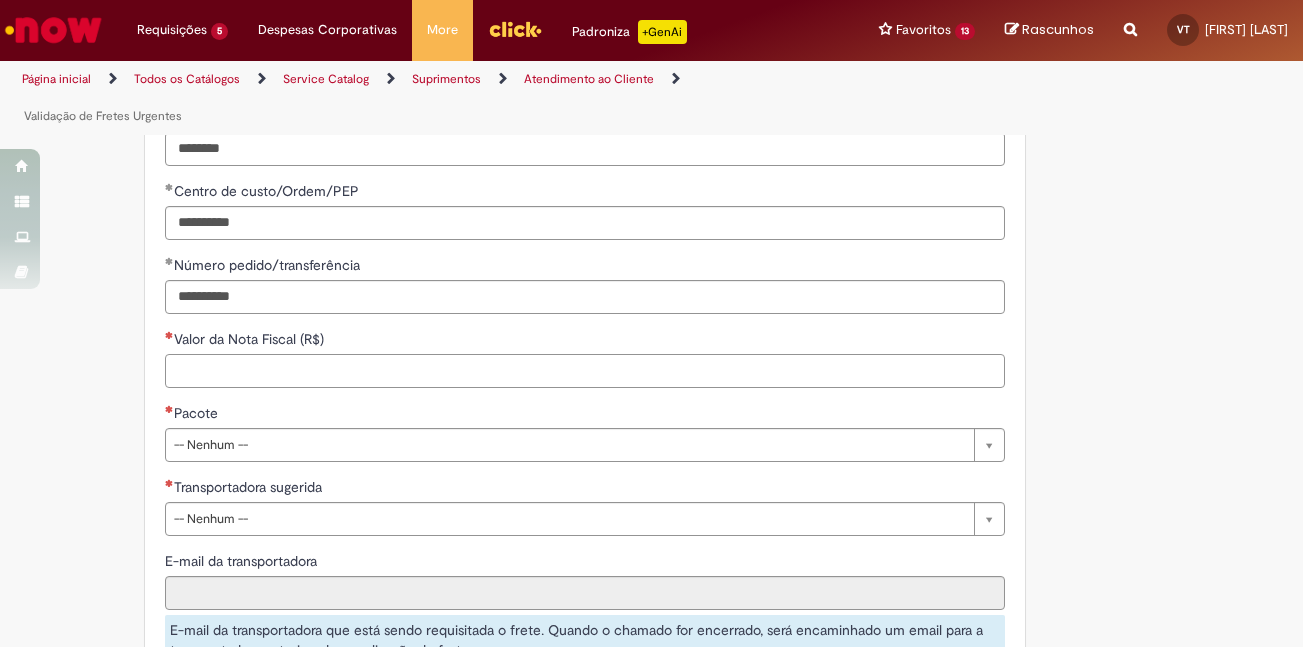 click on "Valor da Nota Fiscal (R$)" at bounding box center (585, 371) 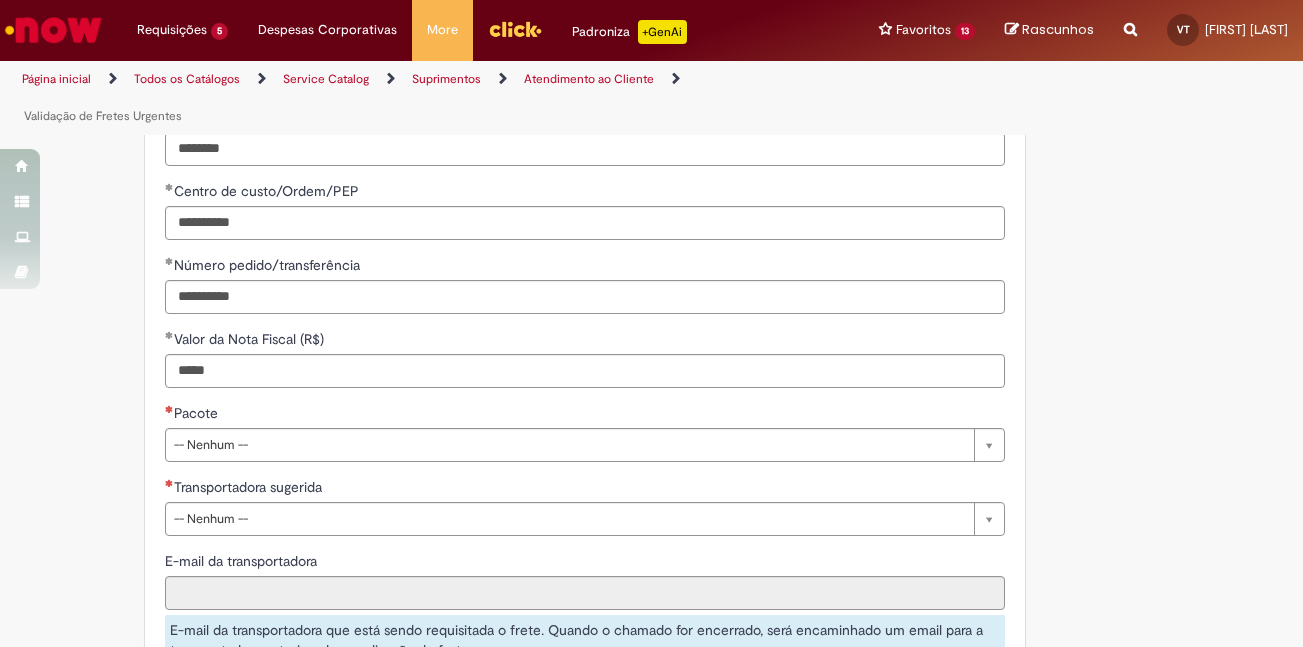 type on "**********" 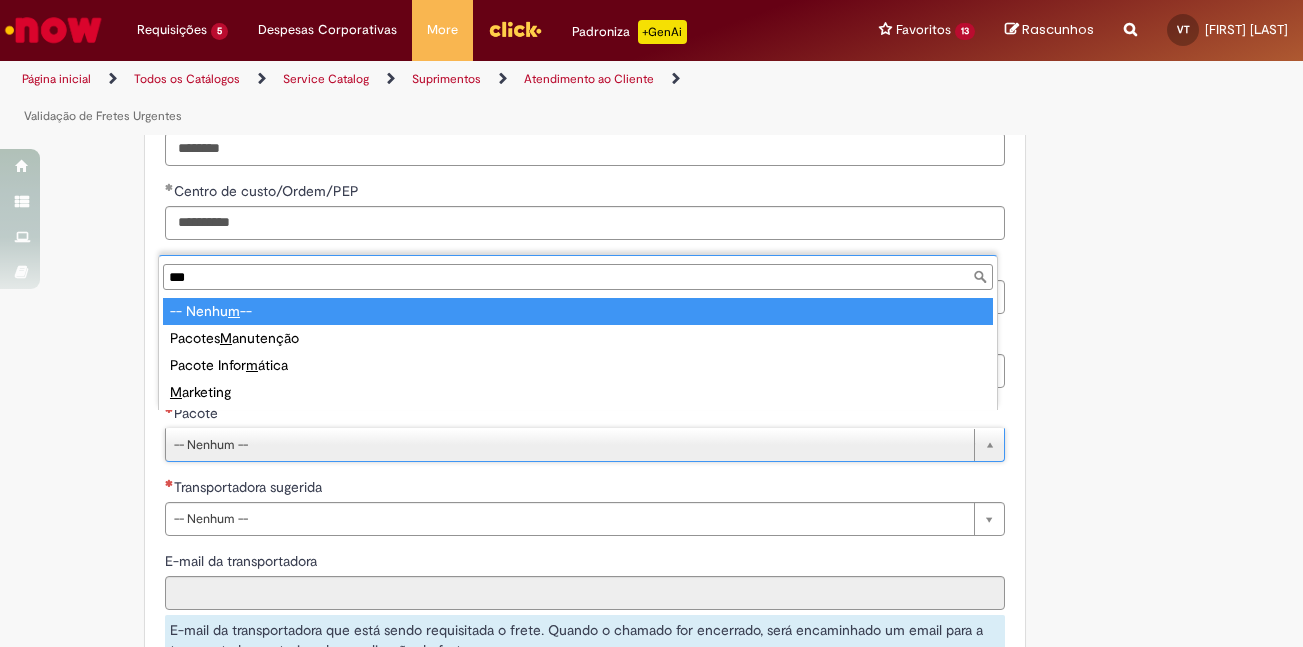 type on "****" 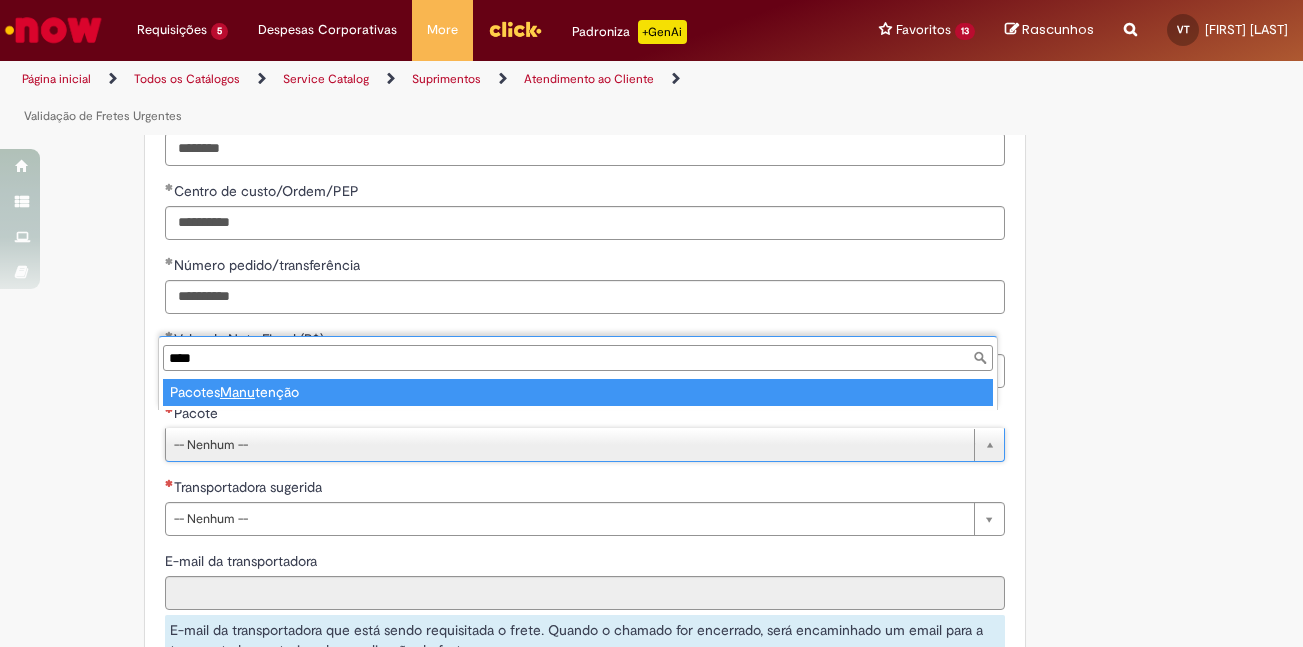 type on "**********" 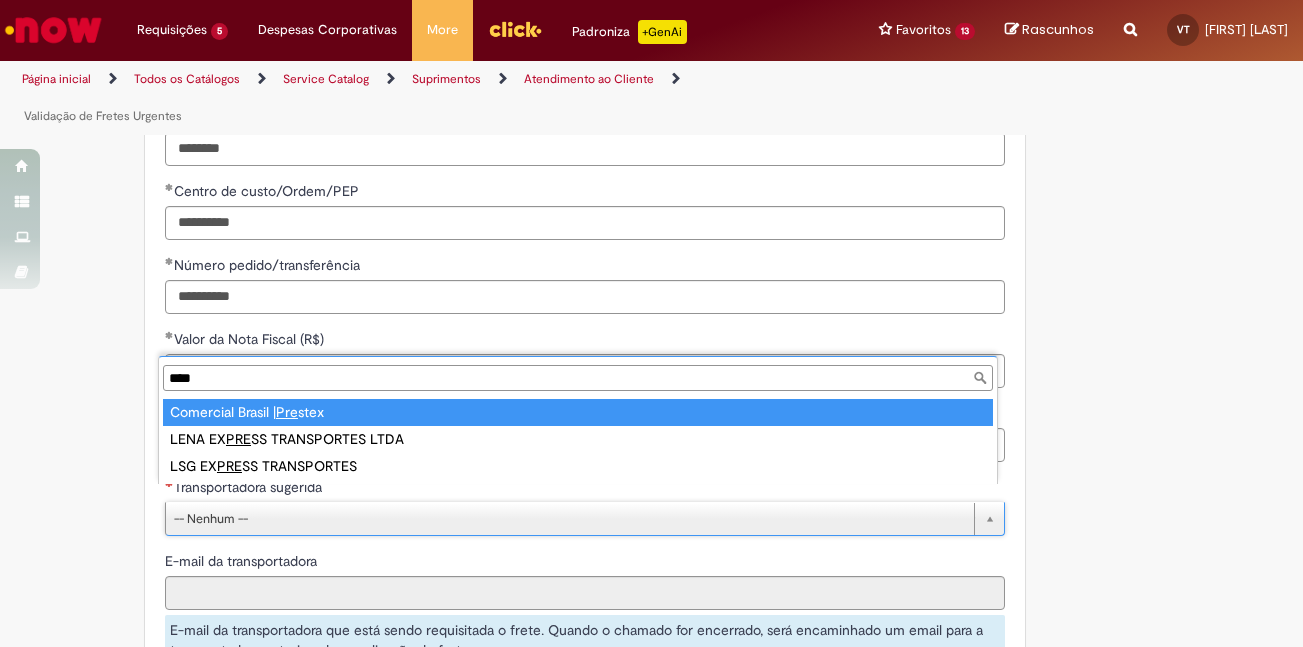 type on "*****" 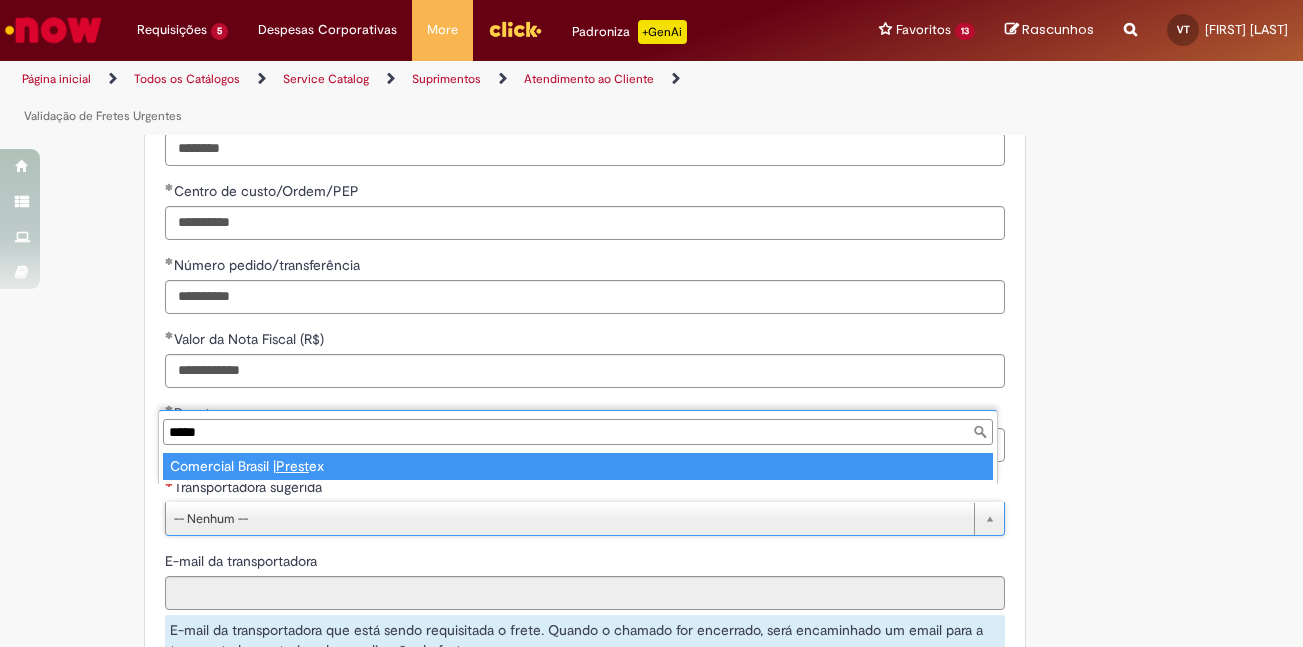 type on "**********" 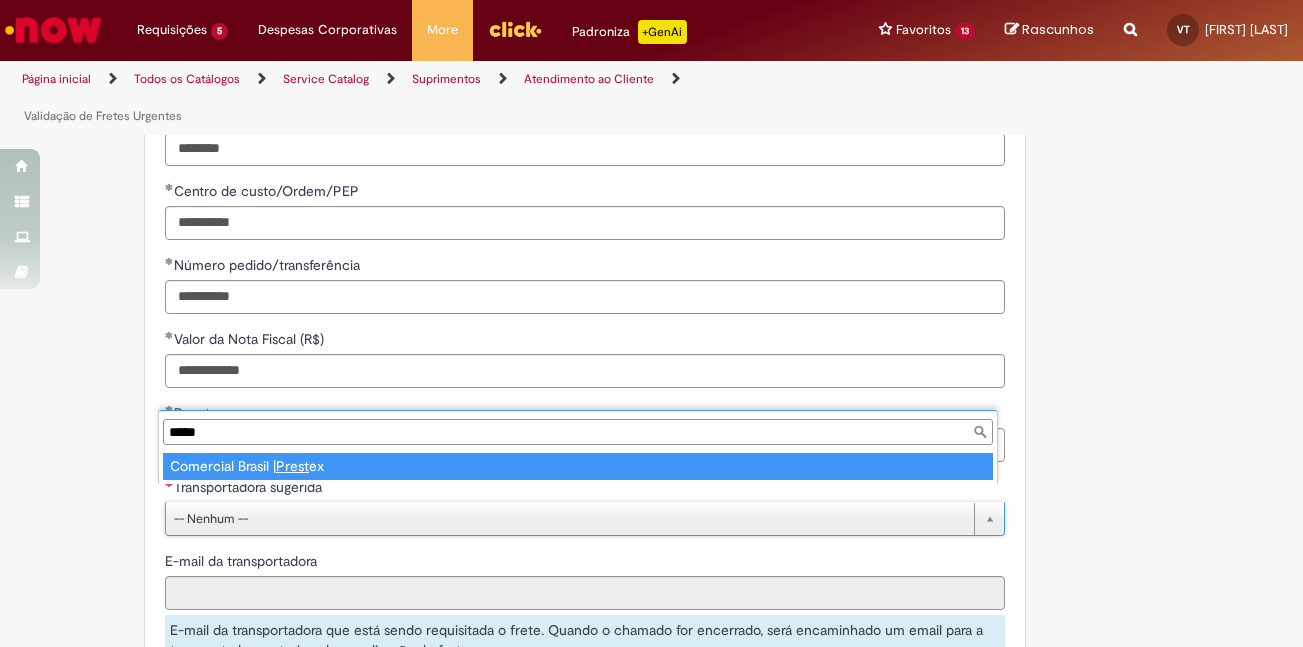 select on "**********" 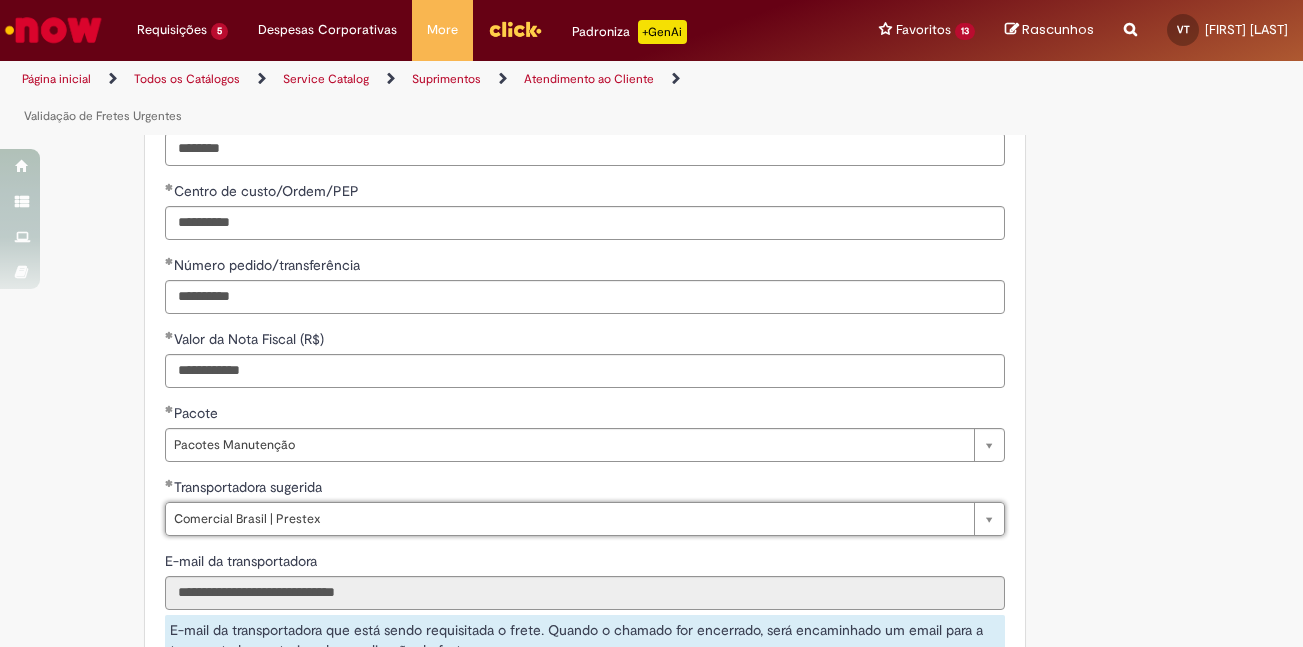 scroll, scrollTop: 1400, scrollLeft: 0, axis: vertical 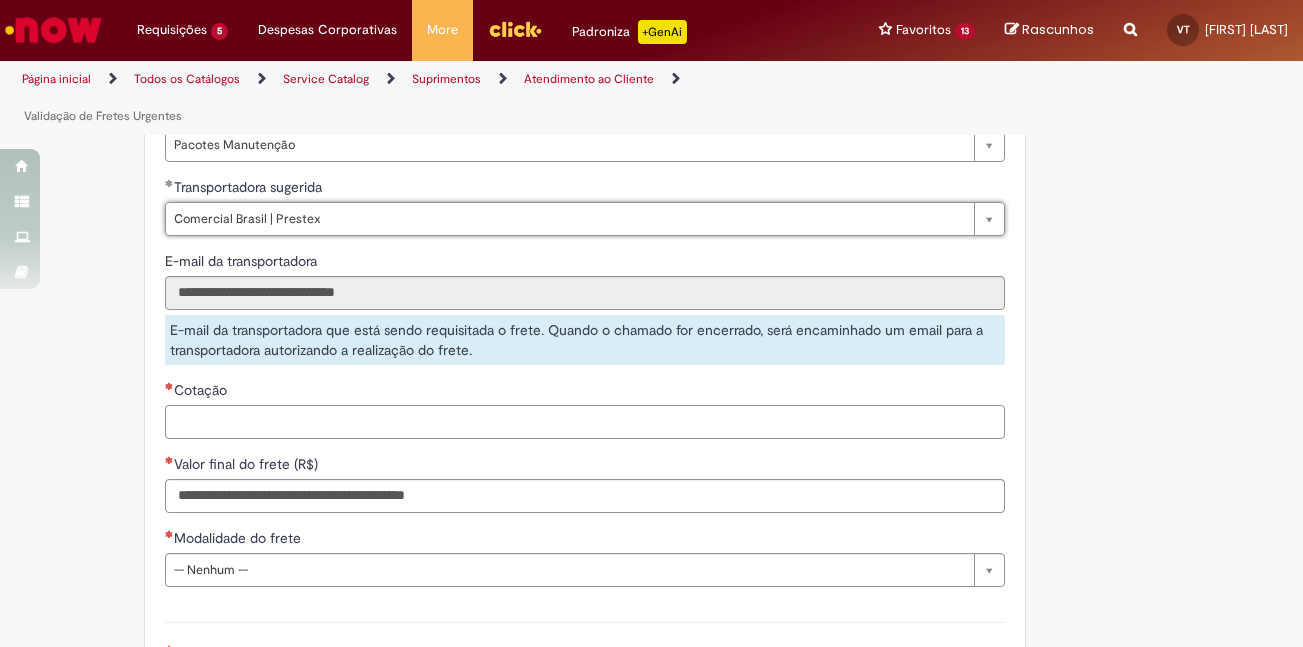 click on "Cotação" at bounding box center [585, 422] 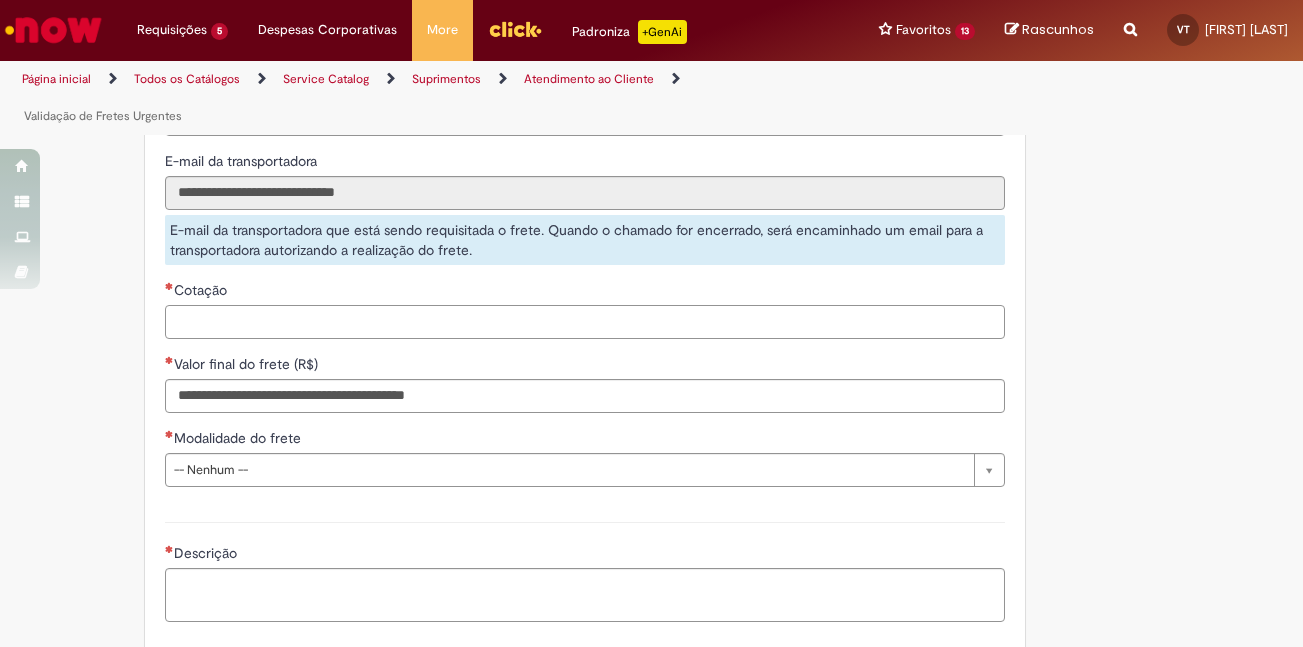 scroll, scrollTop: 1600, scrollLeft: 0, axis: vertical 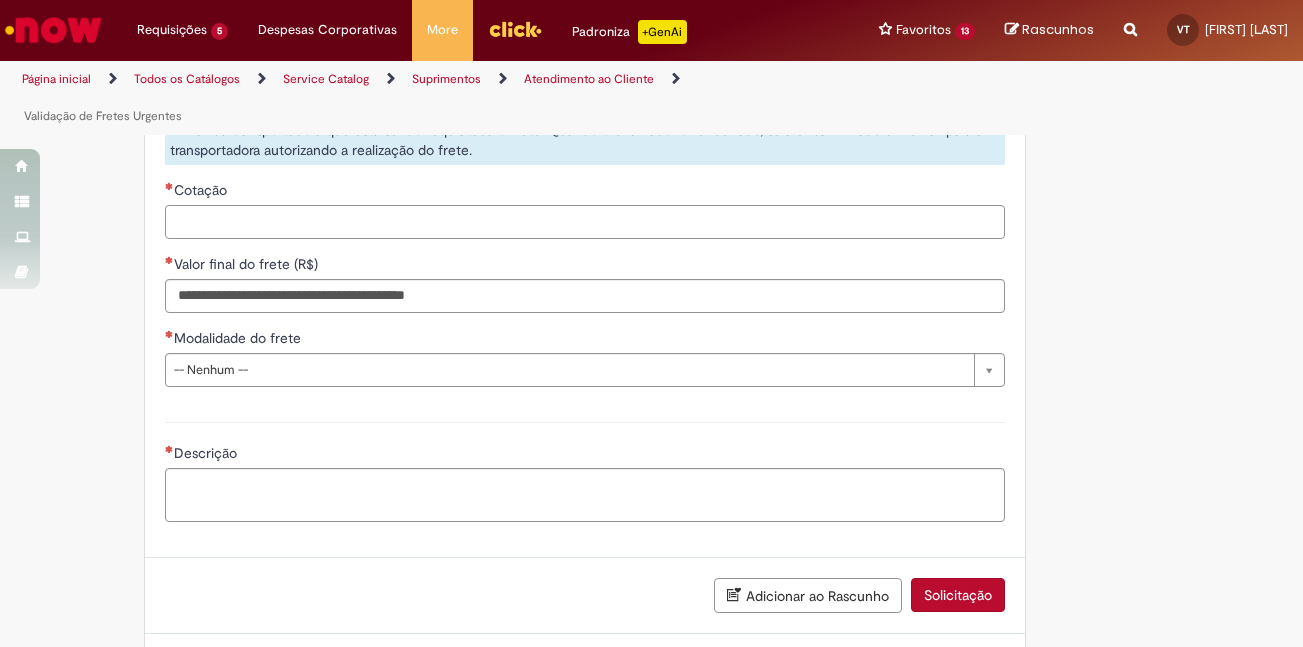 paste on "******" 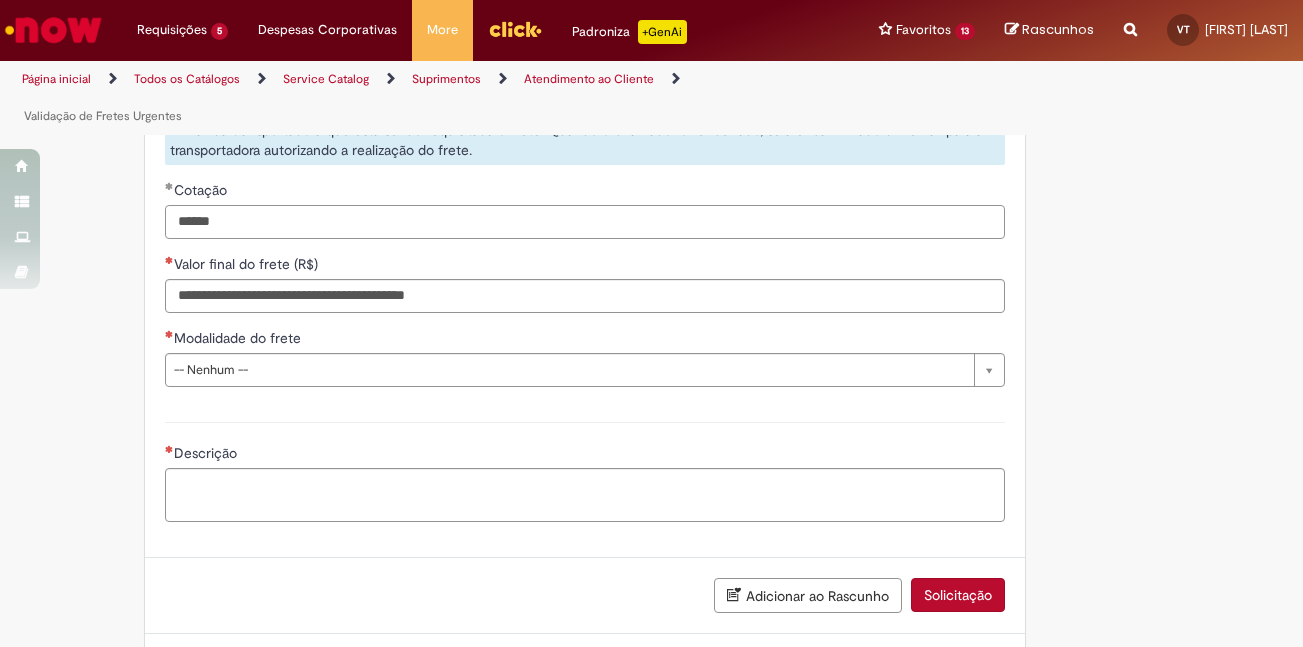 type on "******" 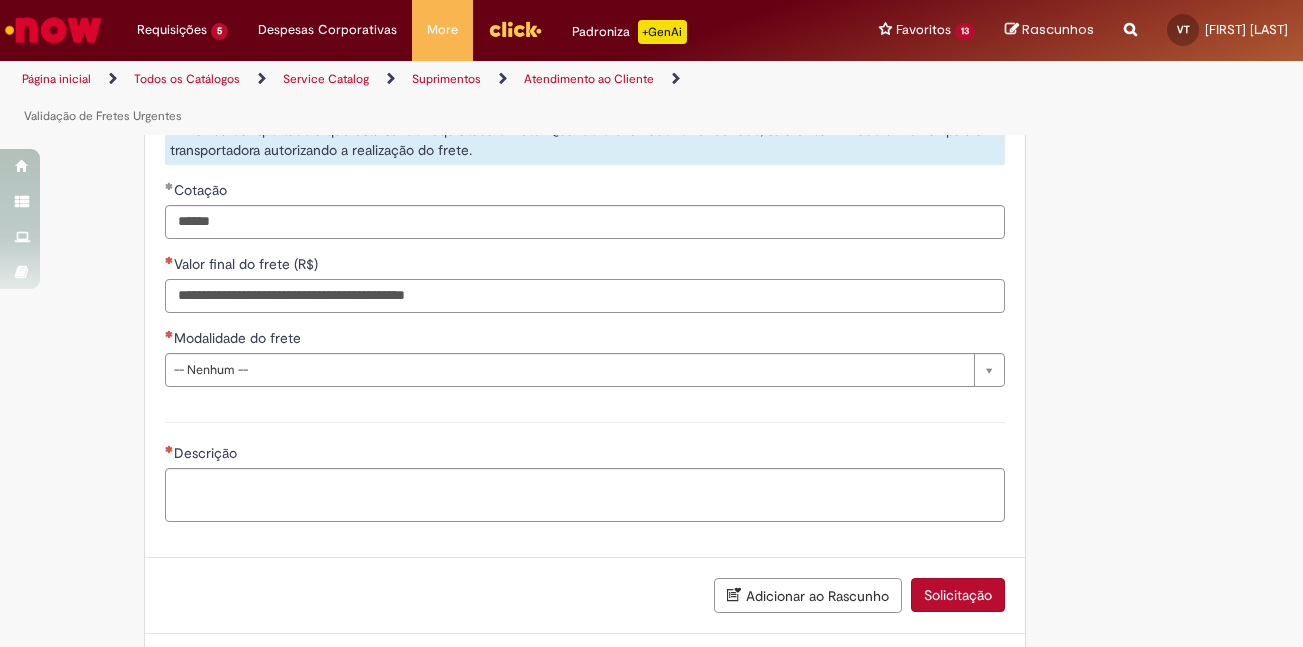 click on "Valor final do frete (R$)" at bounding box center [585, 296] 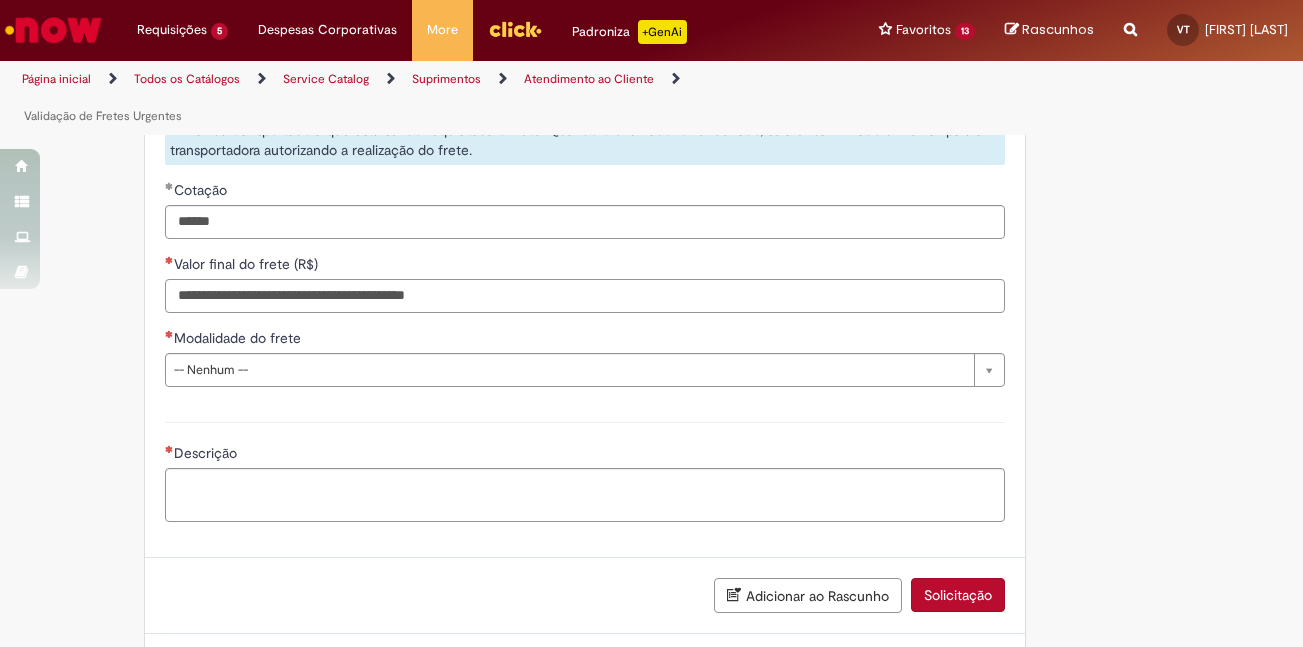 paste on "********" 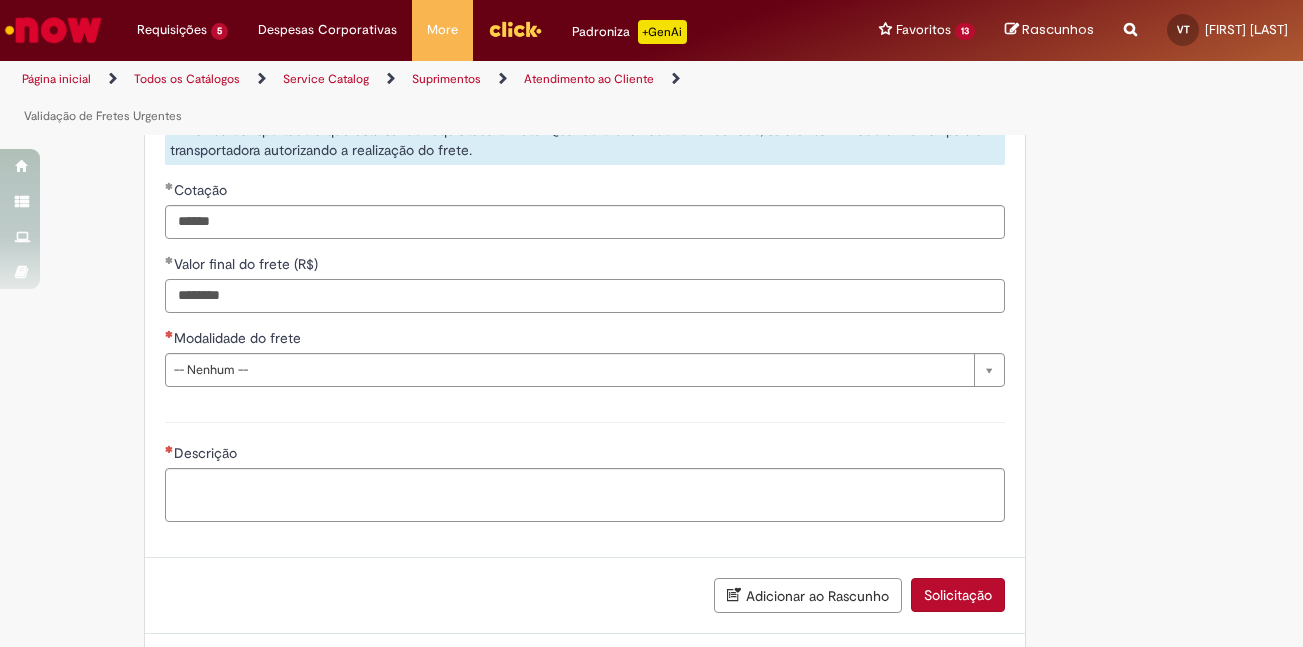 type on "********" 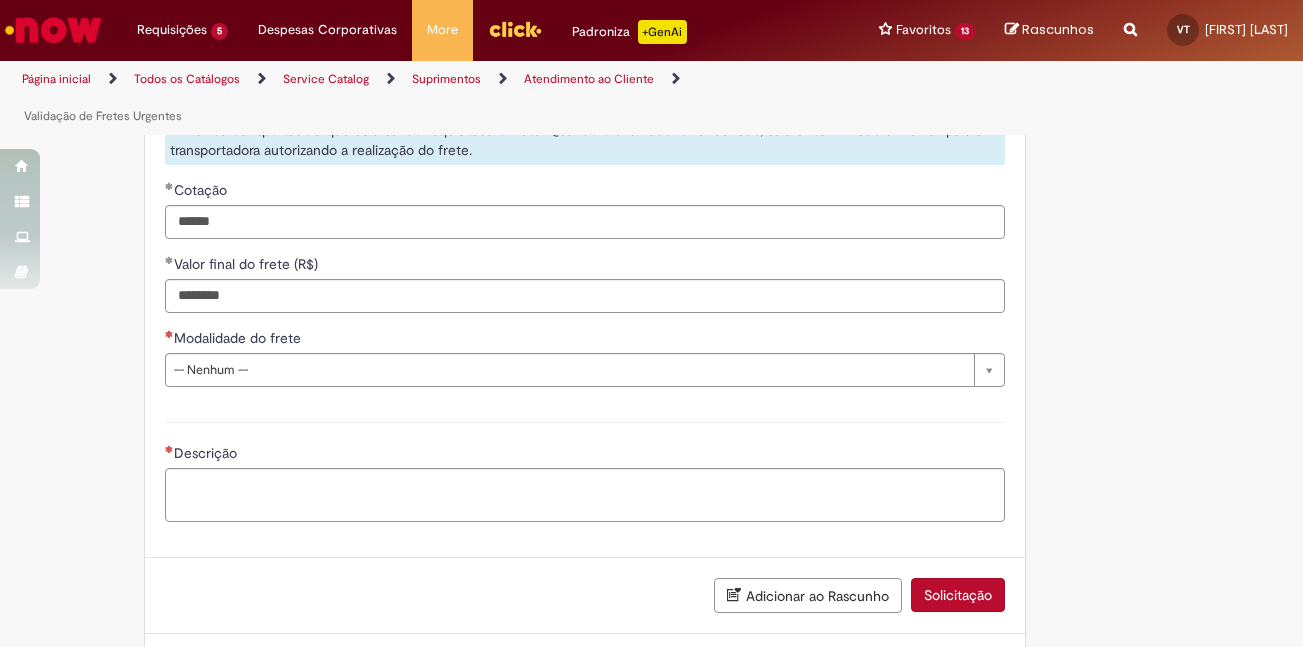 type 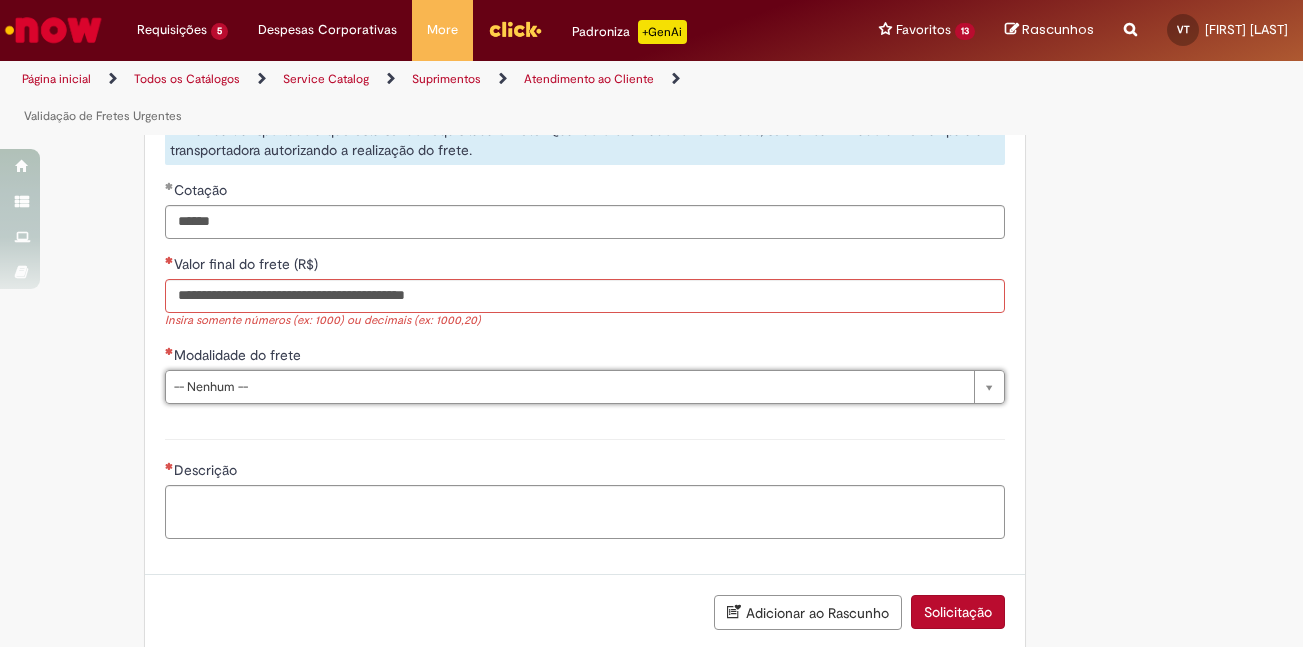 paste on "********" 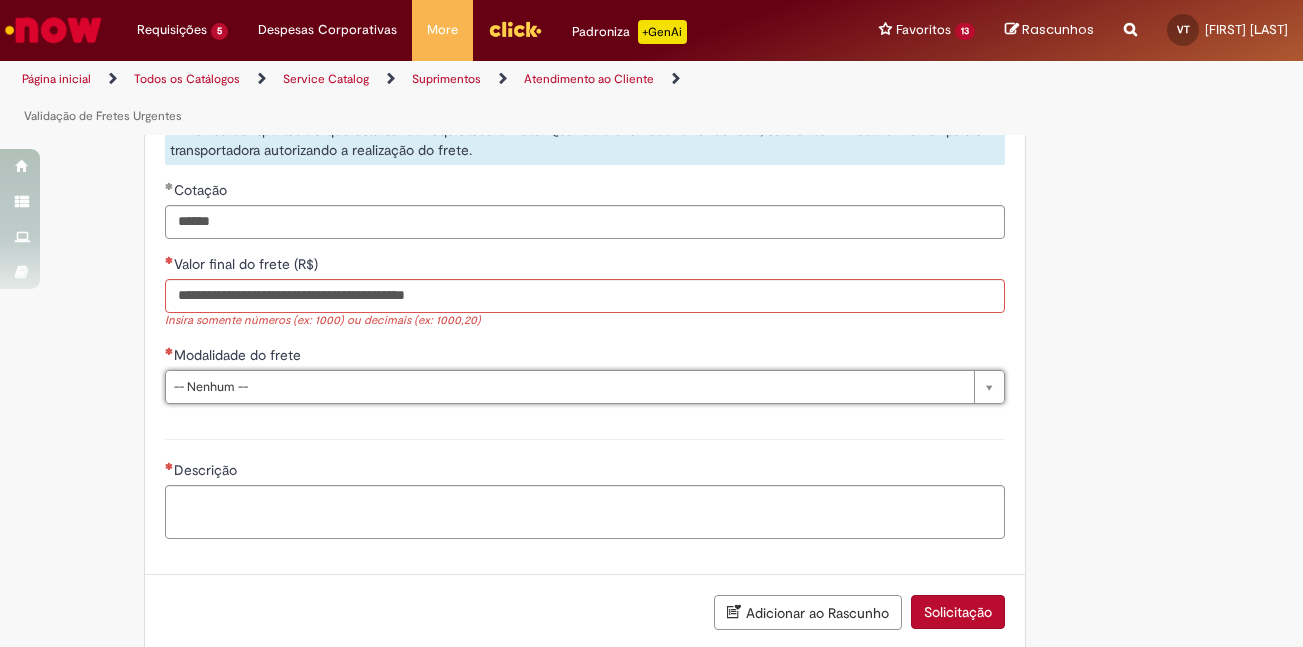 type 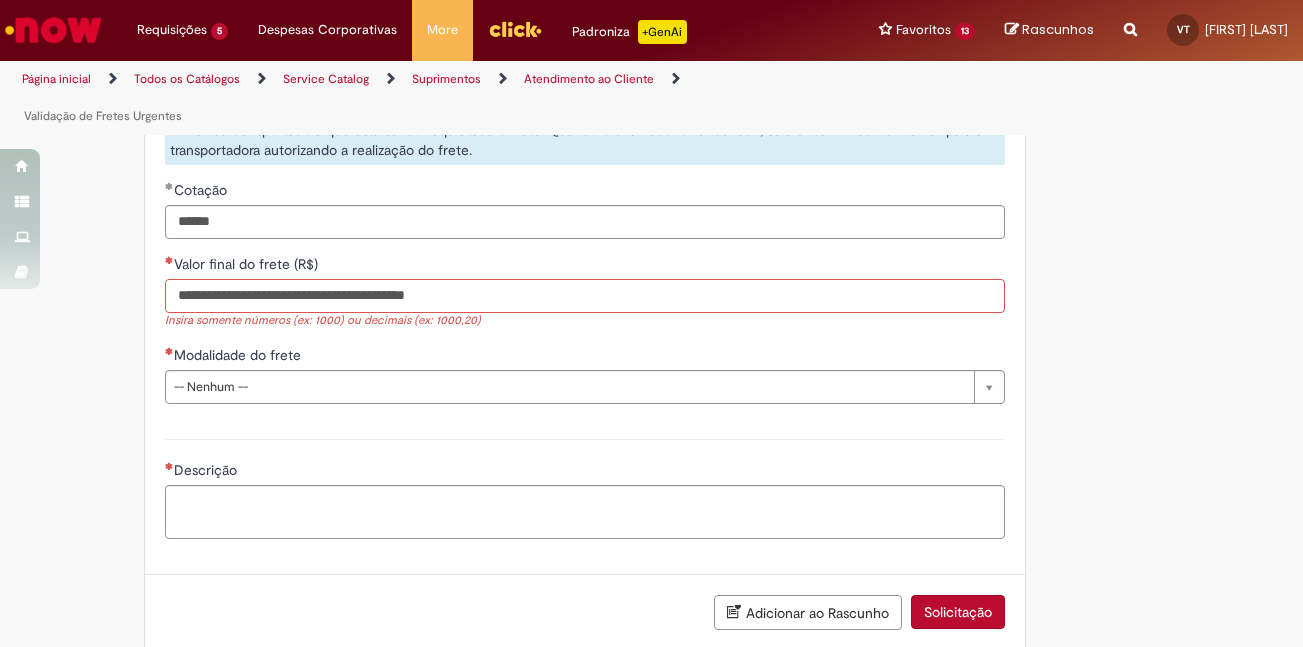 click on "Valor final do frete (R$)" at bounding box center [585, 296] 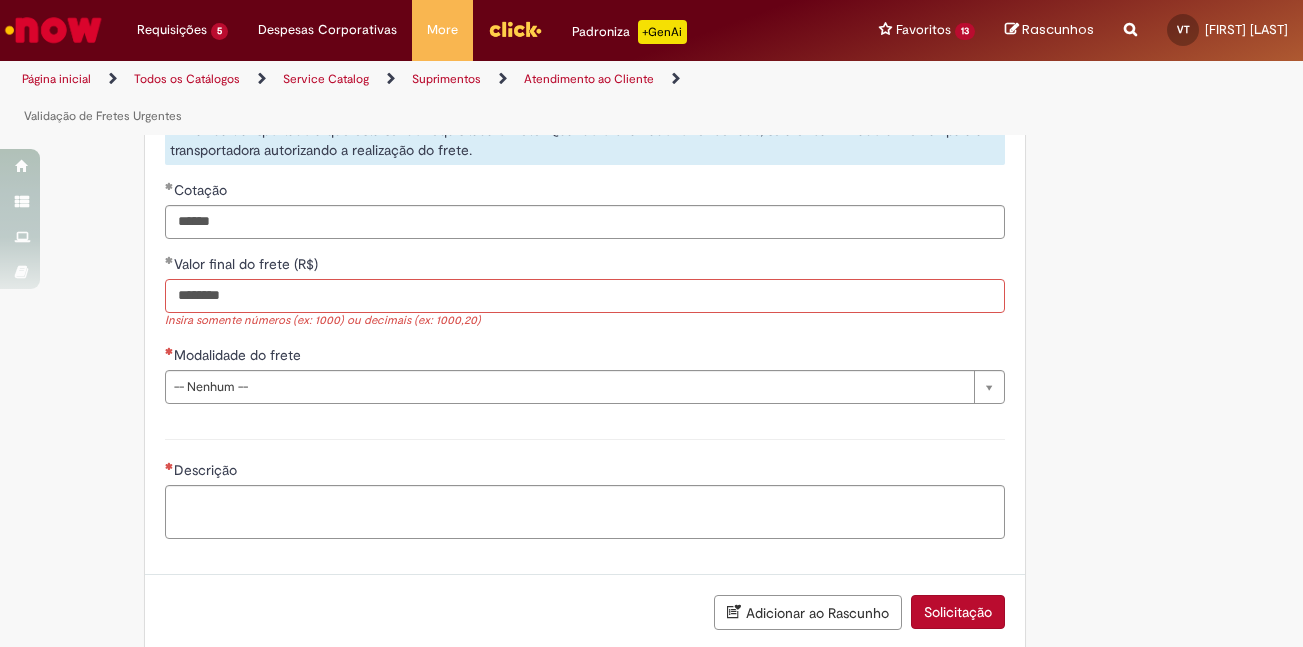 click on "********" at bounding box center (585, 296) 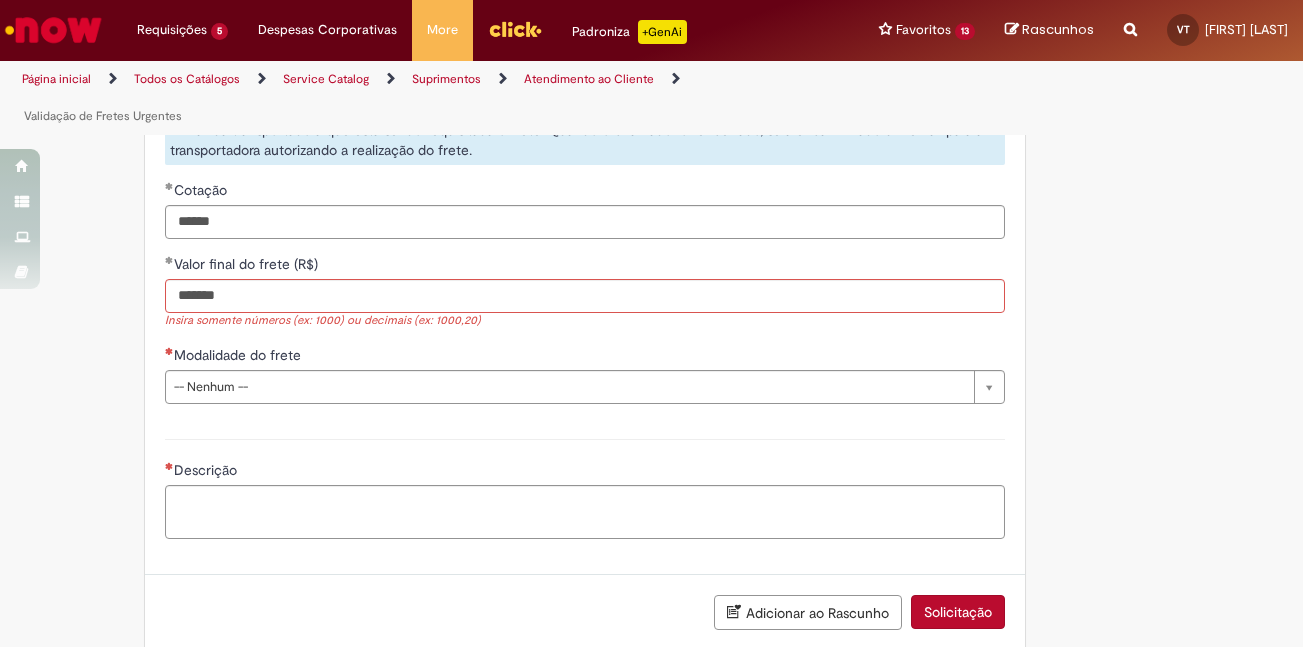 type on "**********" 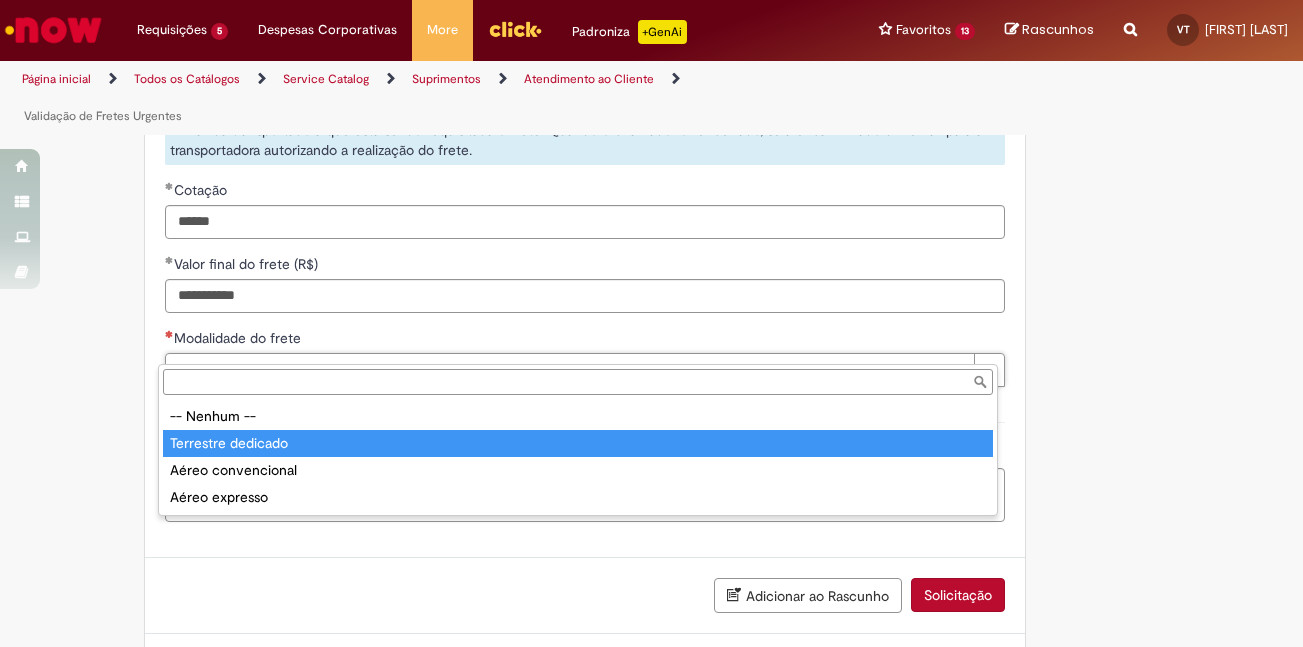 type on "**********" 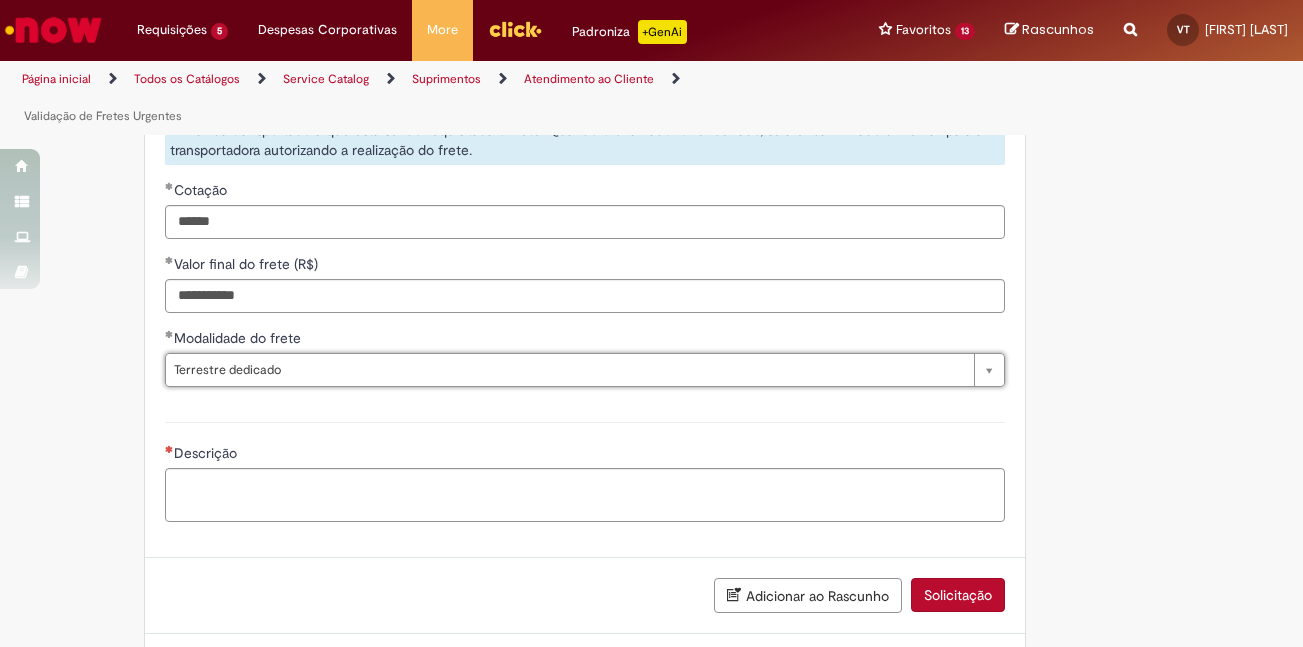 click on "Descrição" at bounding box center [585, 469] 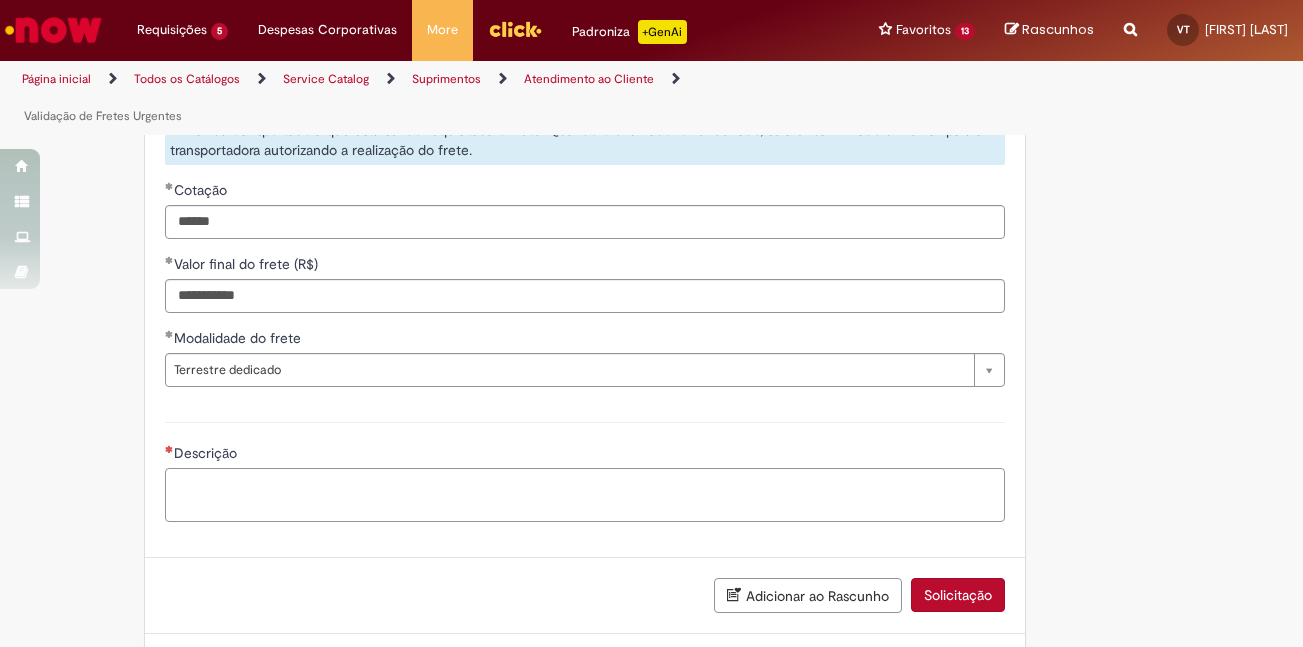 click on "Descrição" at bounding box center [585, 495] 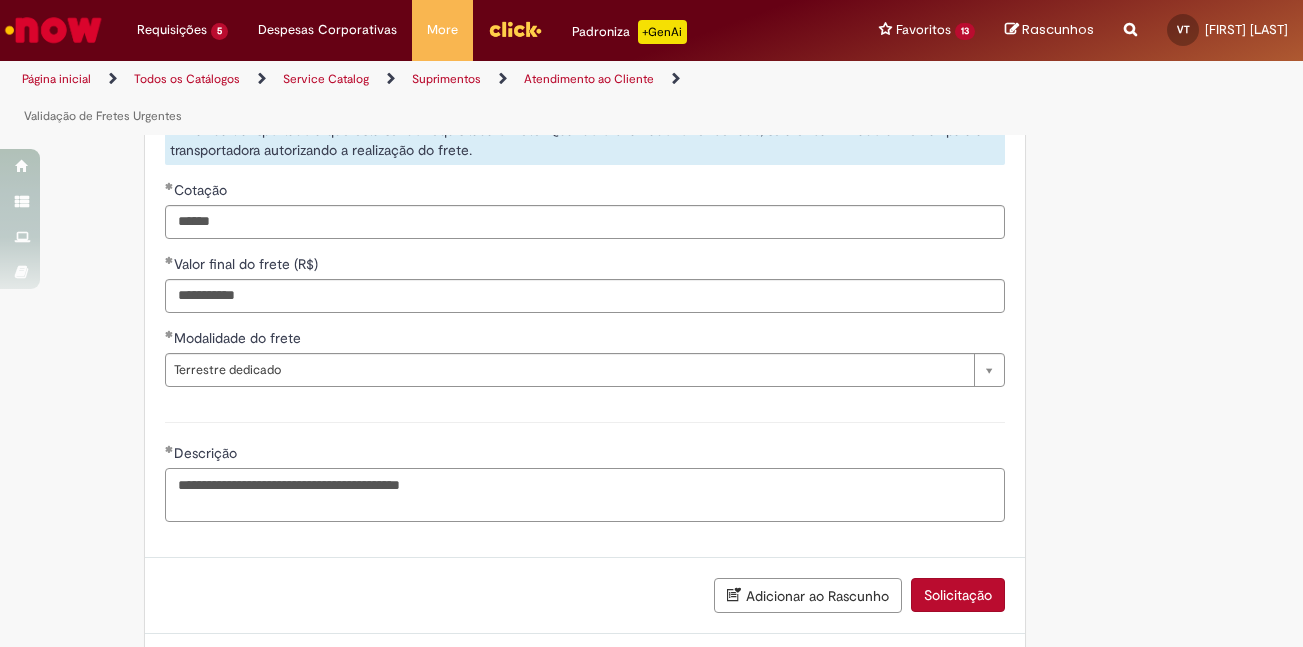 scroll, scrollTop: 1677, scrollLeft: 0, axis: vertical 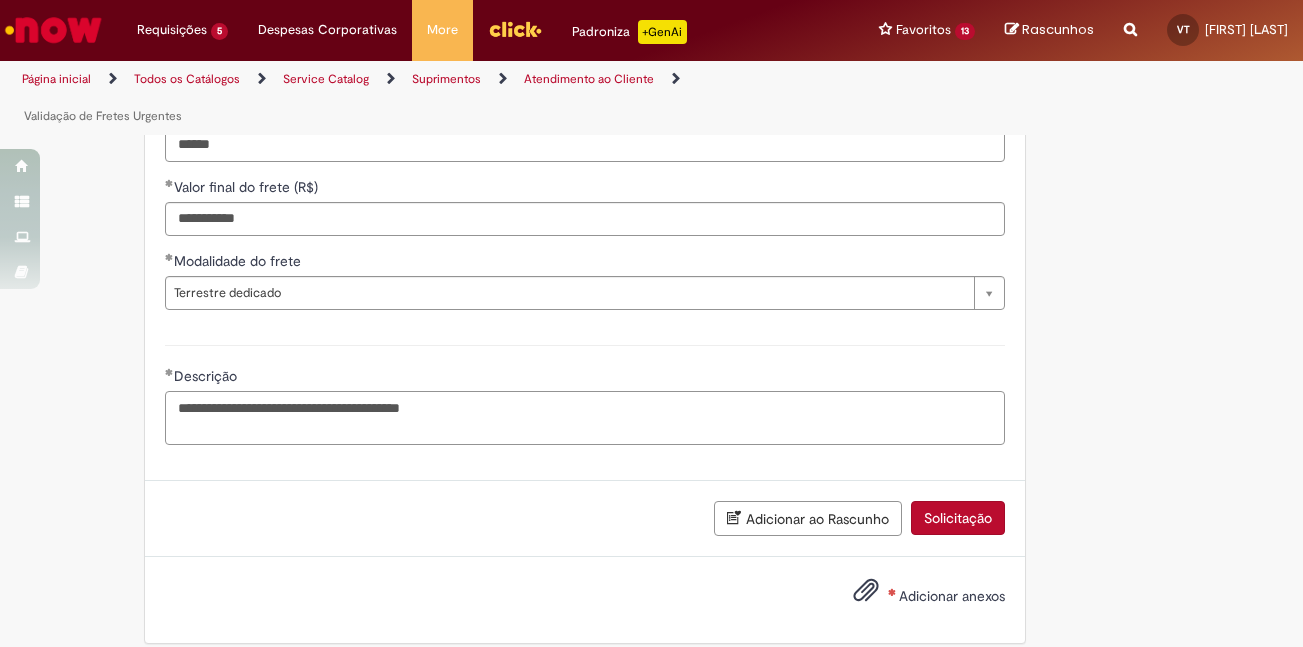 type on "**********" 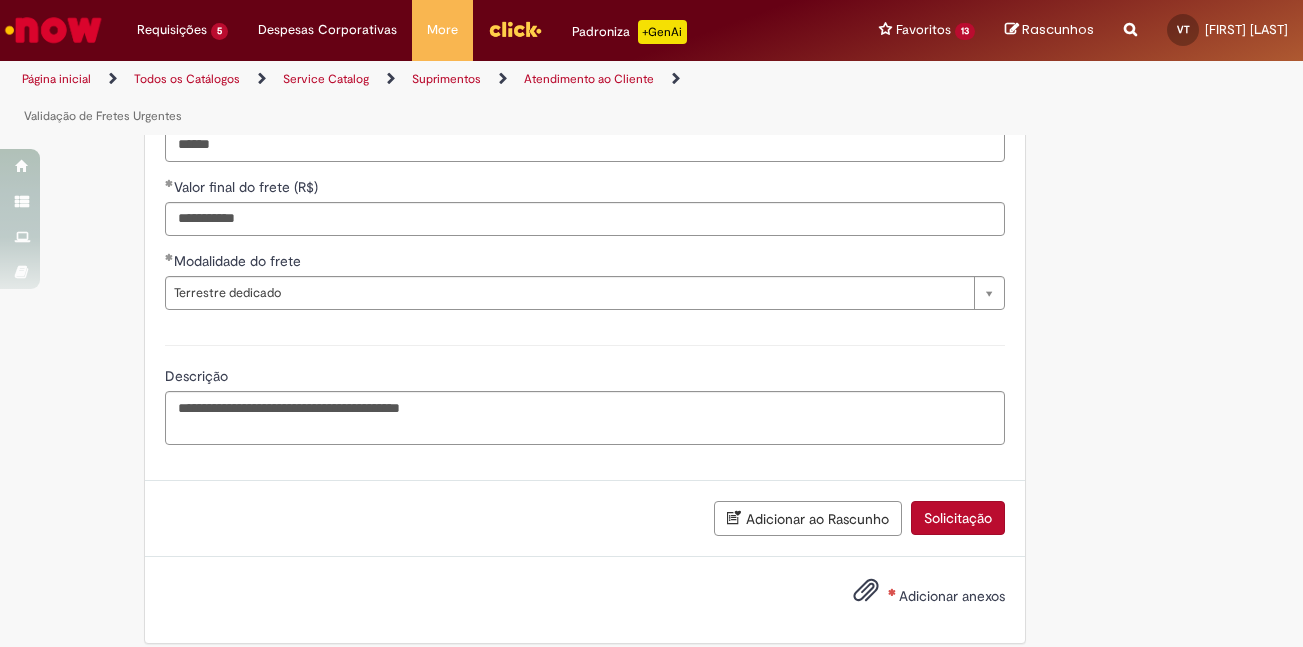click at bounding box center (854, 596) 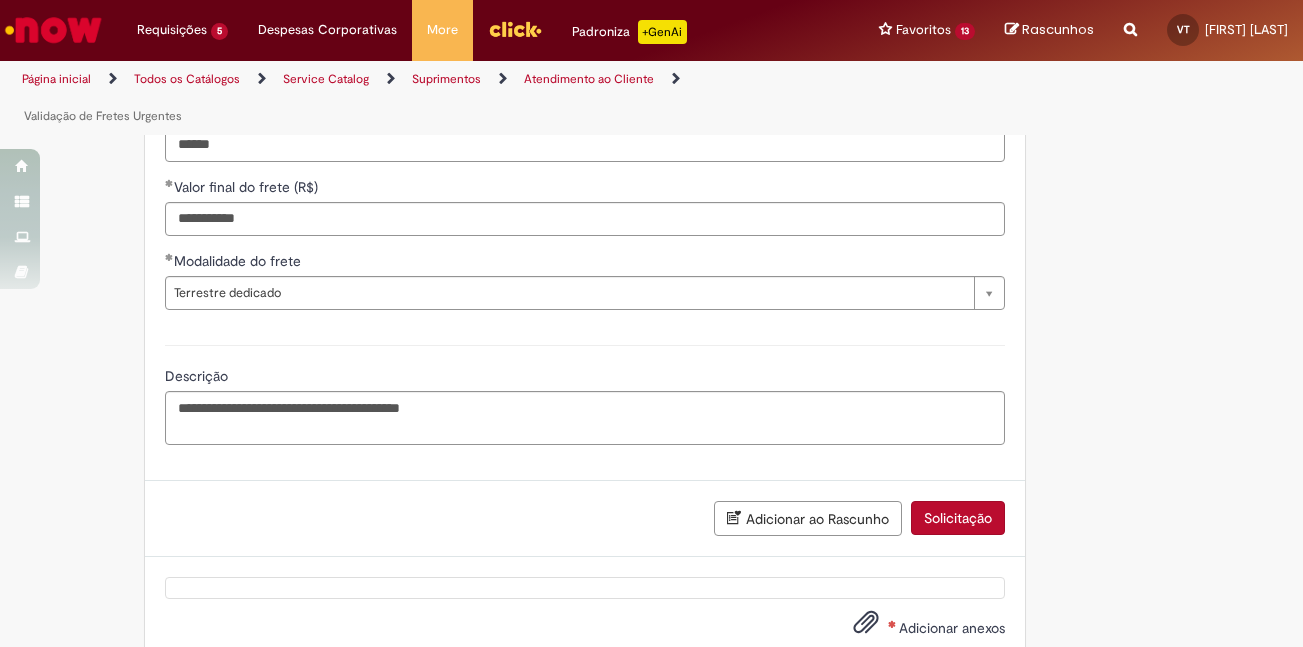 click on "Country Code ** Favorecido     [FIRST] [LAST] Tell                 Favorecido                     1" at bounding box center (652, -422) 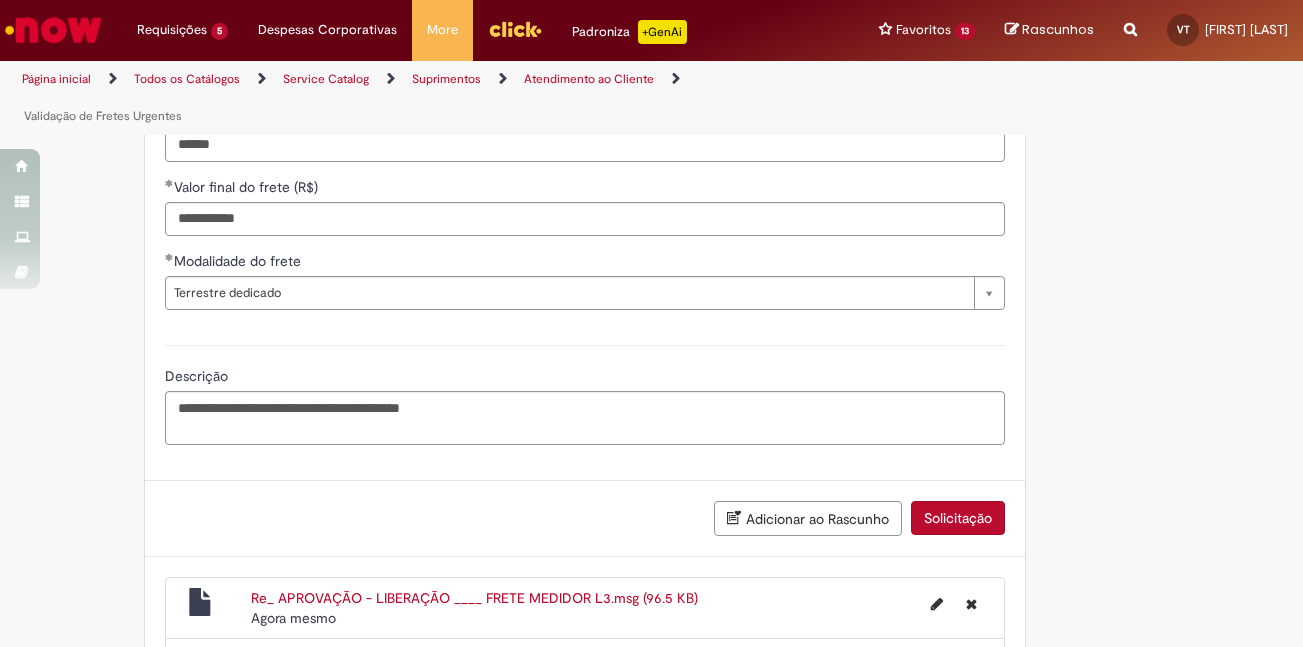 click on "Solicitação" at bounding box center [958, 518] 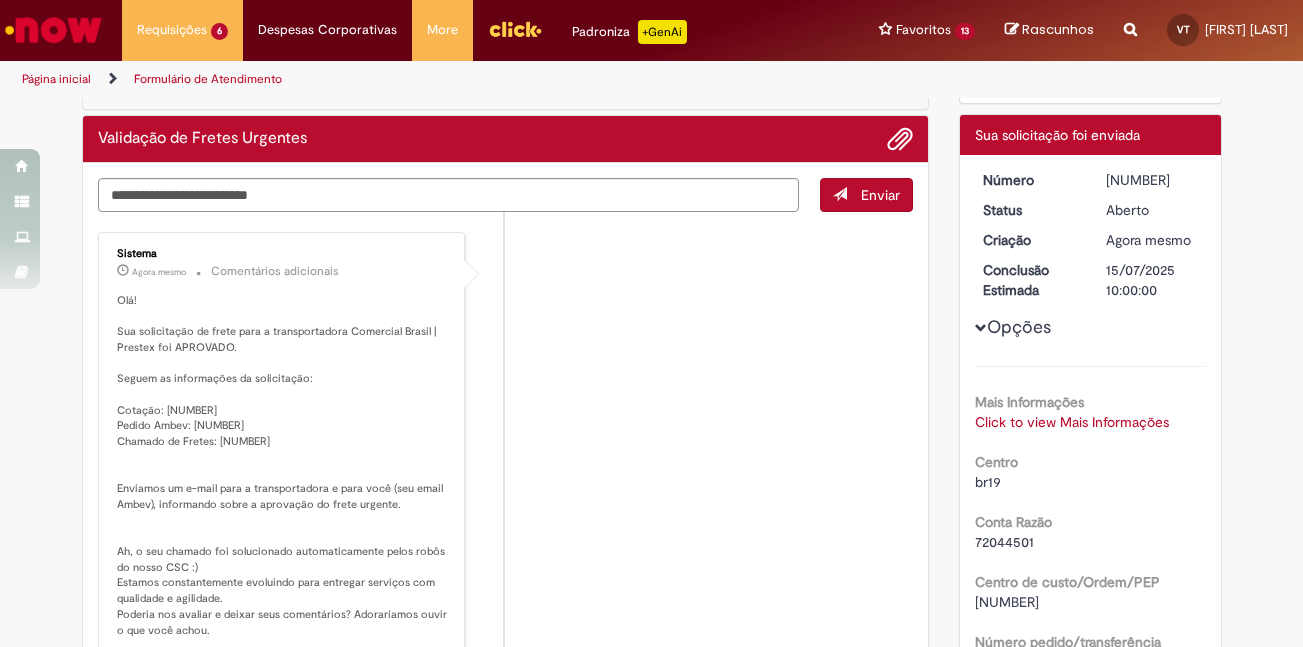 scroll, scrollTop: 200, scrollLeft: 0, axis: vertical 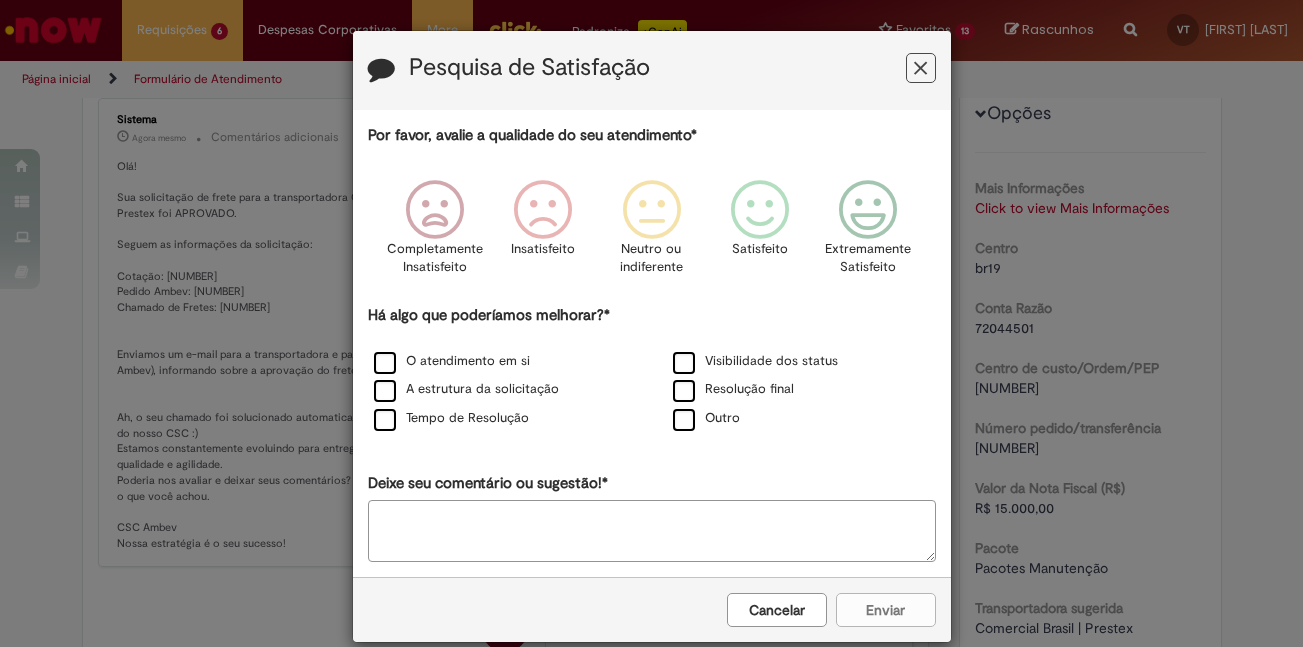 click at bounding box center (921, 68) 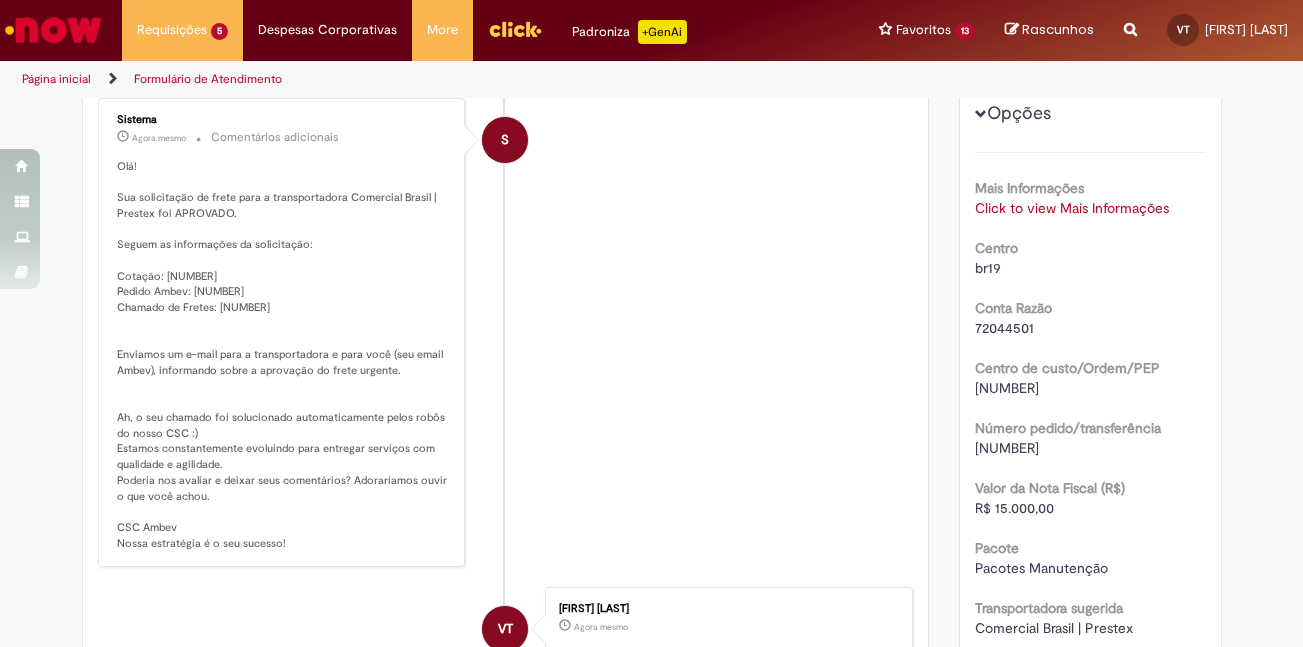 click on "S
Sistema
Agora mesmo Agora mesmo     Comentários adicionais
Olá!
Sua solicitação de frete para a transportadora Comercial Brasil | Prestex foi APROVADO.
Seguem as informações da solicitação:
Cotação: [NUMBER]
Pedido Ambev: [NUMBER]
Chamado de Fretes: [NUMBER]
Enviamos um e-mail para a transportadora e para você (seu email Ambev), informando sobre a aprovação do frete urgente.
Ah, o seu chamado foi solucionado automaticamente pelos robôs do nosso CSC :)
Estamos constantemente evoluindo para entregar serviços com qualidade e agilidade.
Poderia nos avaliar e deixar seus comentários? Adoraríamos ouvir o que você achou.
CSC Ambev
Nossa estratégia é o seu sucesso!" at bounding box center [506, 333] 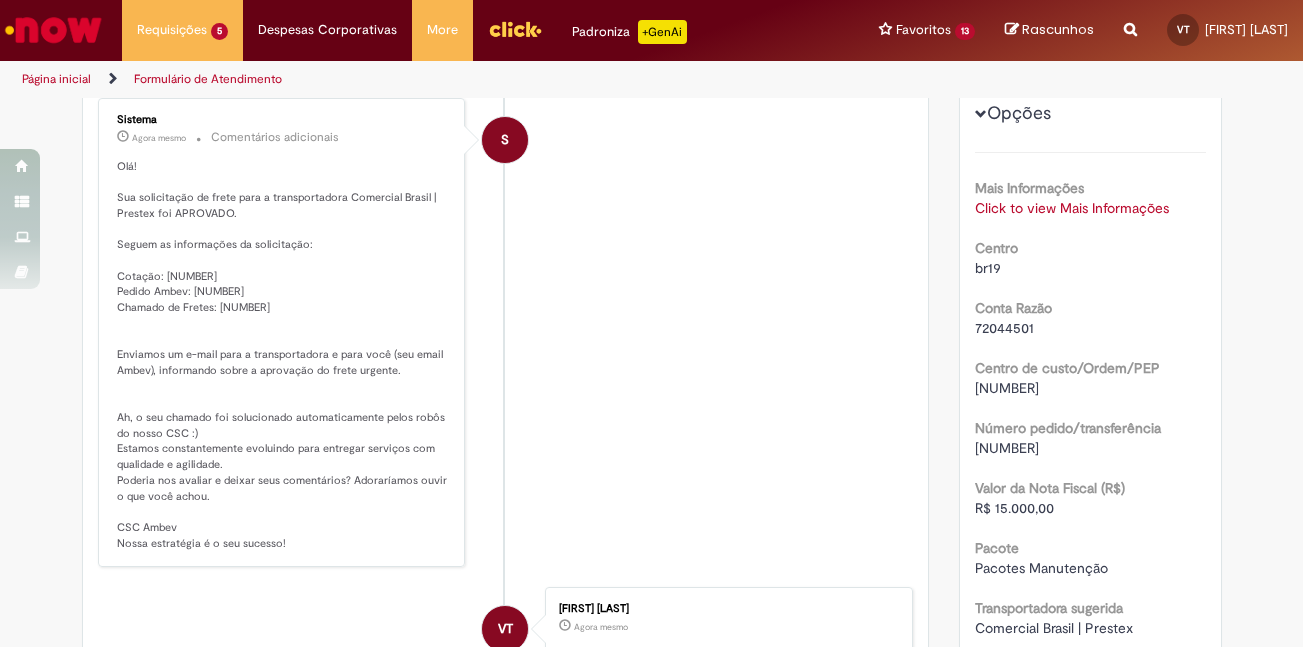 click on "S
Sistema
Agora mesmo Agora mesmo     Comentários adicionais
Olá!
Sua solicitação de frete para a transportadora Comercial Brasil | Prestex foi APROVADO.
Seguem as informações da solicitação:
Cotação: [NUMBER]
Pedido Ambev: [NUMBER]
Chamado de Fretes: [NUMBER]
Enviamos um e-mail para a transportadora e para você (seu email Ambev), informando sobre a aprovação do frete urgente.
Ah, o seu chamado foi solucionado automaticamente pelos robôs do nosso CSC :)
Estamos constantemente evoluindo para entregar serviços com qualidade e agilidade.
Poderia nos avaliar e deixar seus comentários? Adoraríamos ouvir o que você achou.
CSC Ambev
Nossa estratégia é o seu sucesso!" at bounding box center [506, 333] 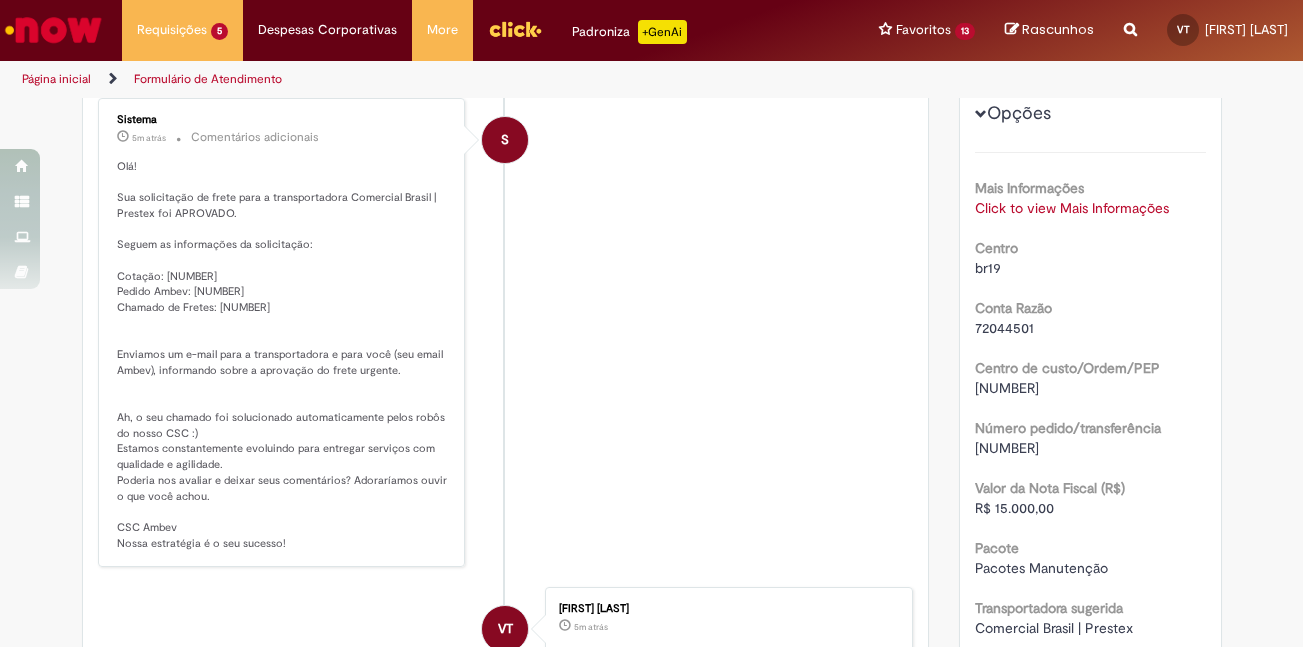 click on "S
Sistema
5m atrás 5 minutos atrás     Comentários adicionais
Olá!
Sua solicitação de frete para a transportadora Comercial Brasil | Prestex foi APROVADO.
Seguem as informações da solicitação:
Cotação: [NUMBER]
Pedido Ambev: [NUMBER]
Chamado de Fretes: [NUMBER]
Enviamos um e-mail para a transportadora e para você (seu email Ambev), informando sobre a aprovação do frete urgente.
Ah, o seu chamado foi solucionado automaticamente pelos robôs do nosso CSC :)
Estamos constantemente evoluindo para entregar serviços com qualidade e agilidade.
Poderia nos avaliar e deixar seus comentários? Adoraríamos ouvir o que você achou.
CSC Ambev
Nossa estratégia é o seu sucesso!" at bounding box center [506, 333] 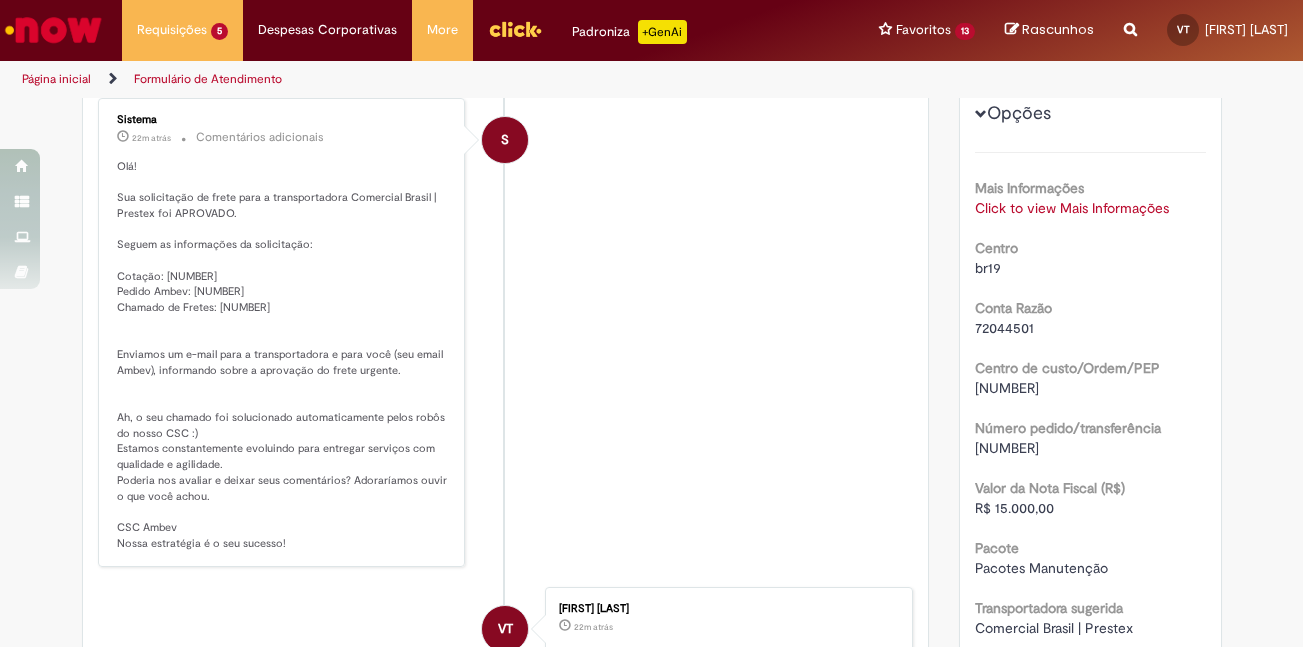 scroll, scrollTop: 0, scrollLeft: 0, axis: both 